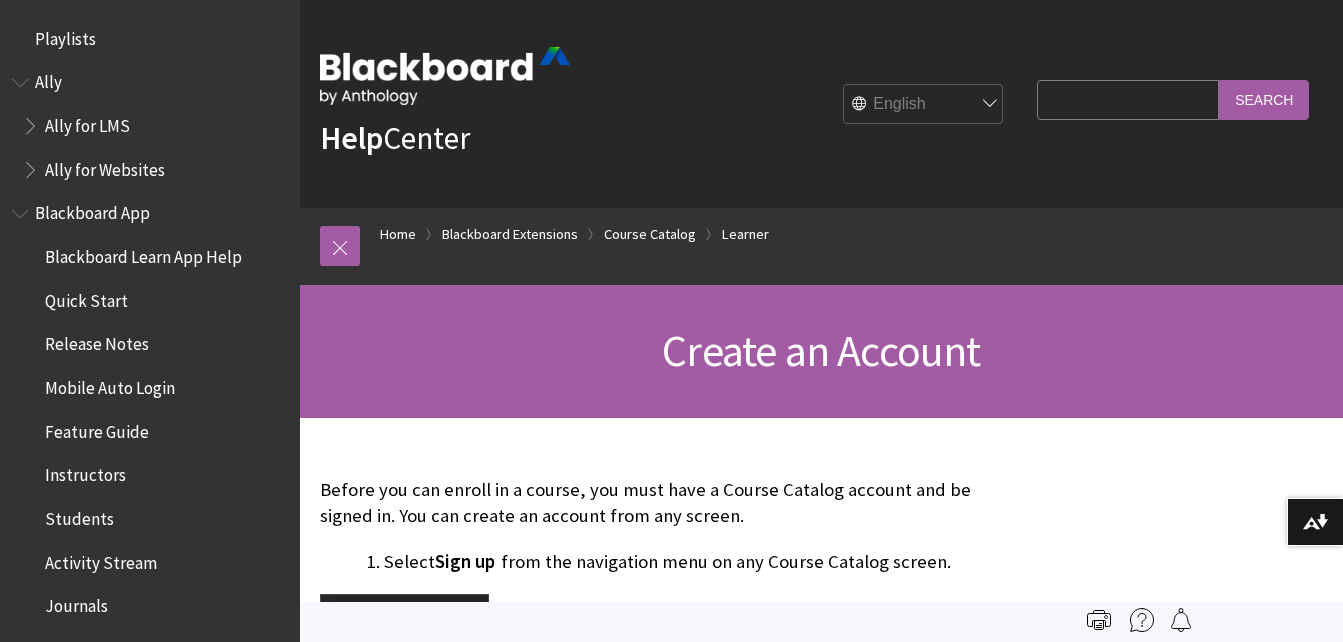 scroll, scrollTop: 0, scrollLeft: 0, axis: both 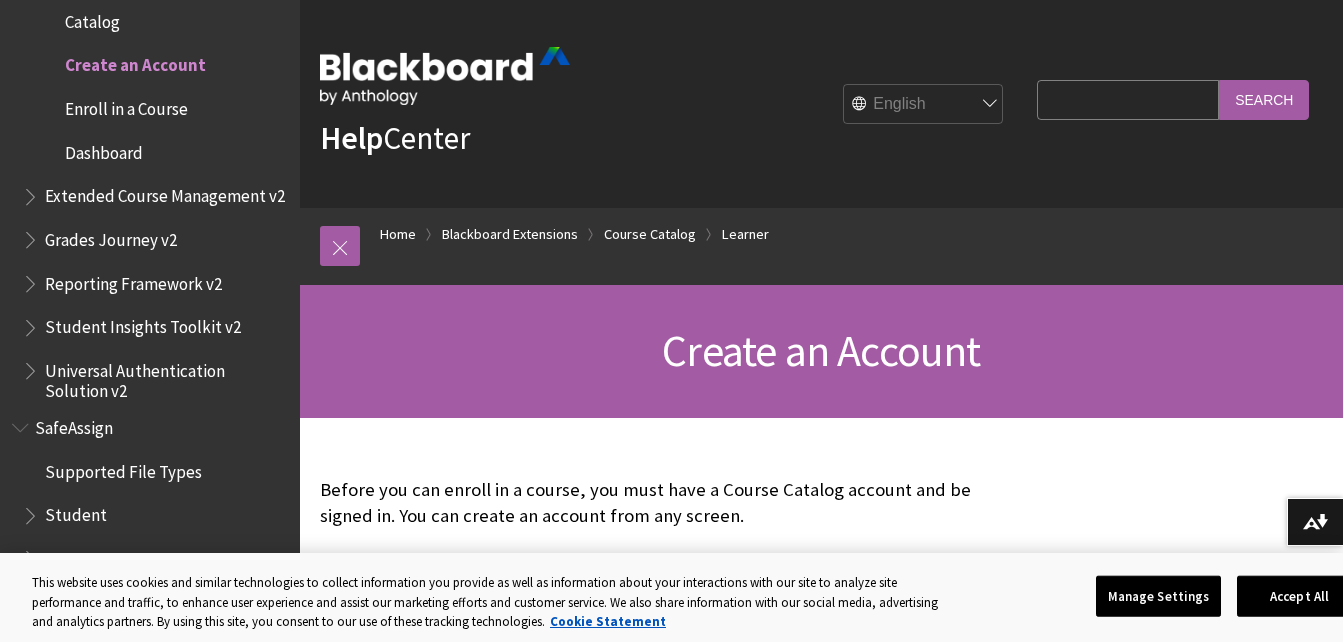 click on "Create an Account" at bounding box center [135, 62] 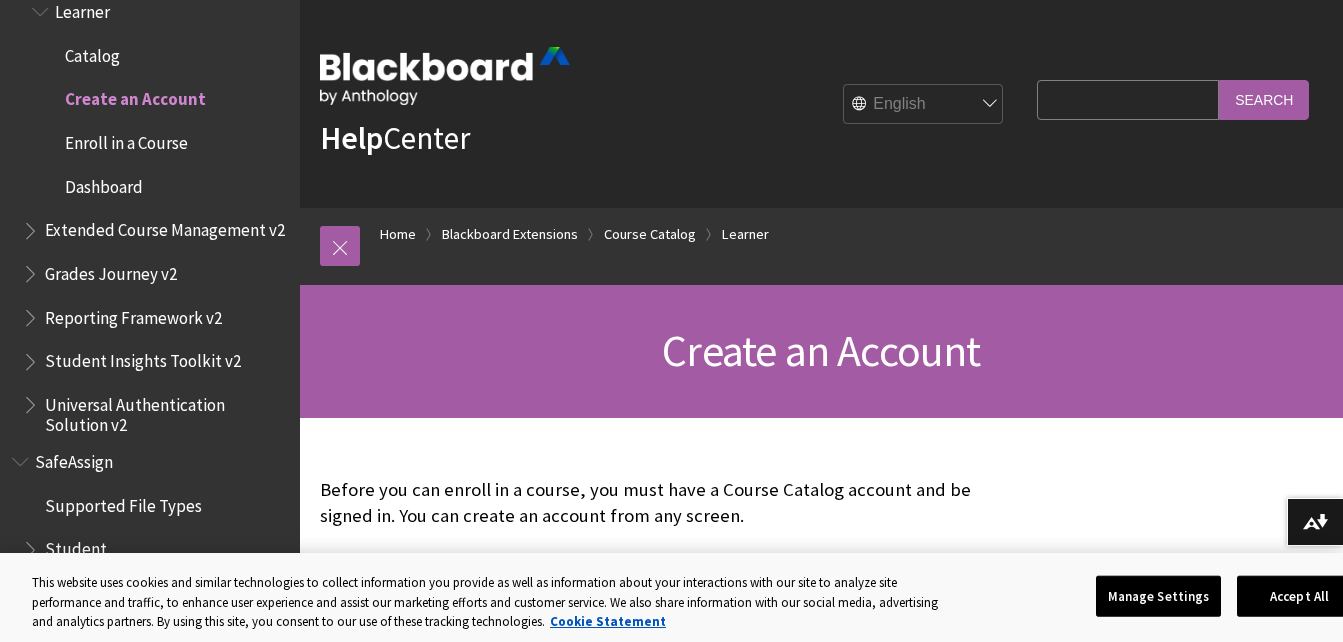 scroll, scrollTop: 2335, scrollLeft: 0, axis: vertical 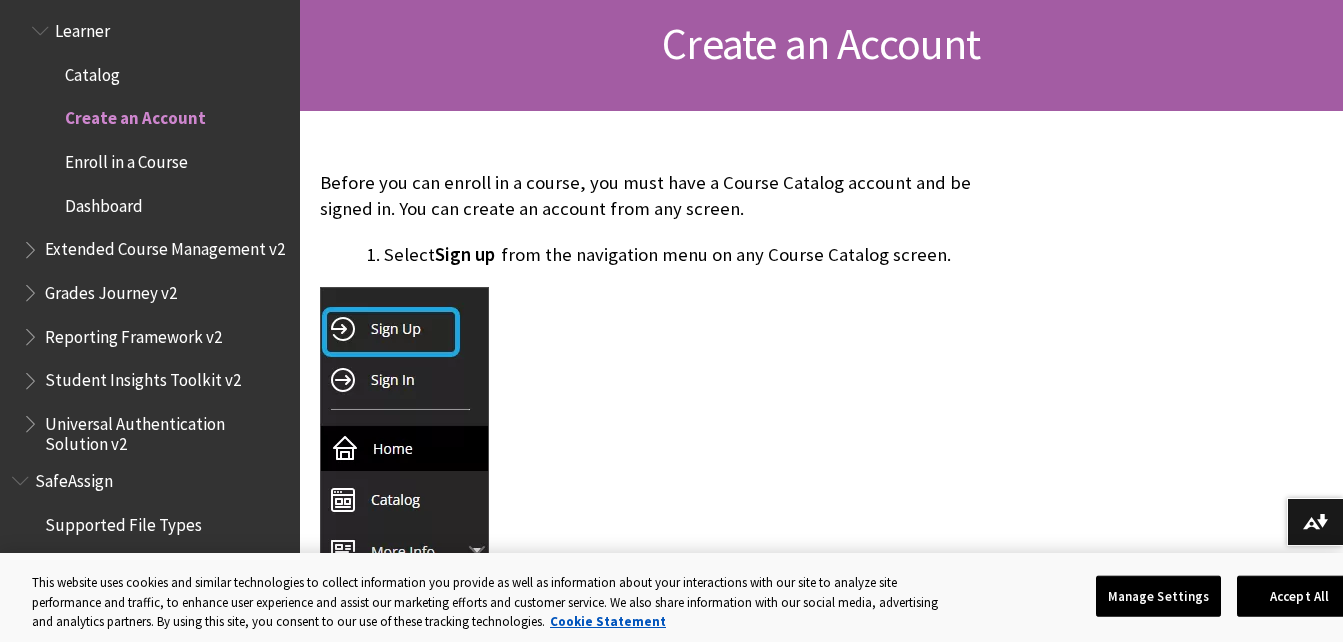 click at bounding box center (404, 459) 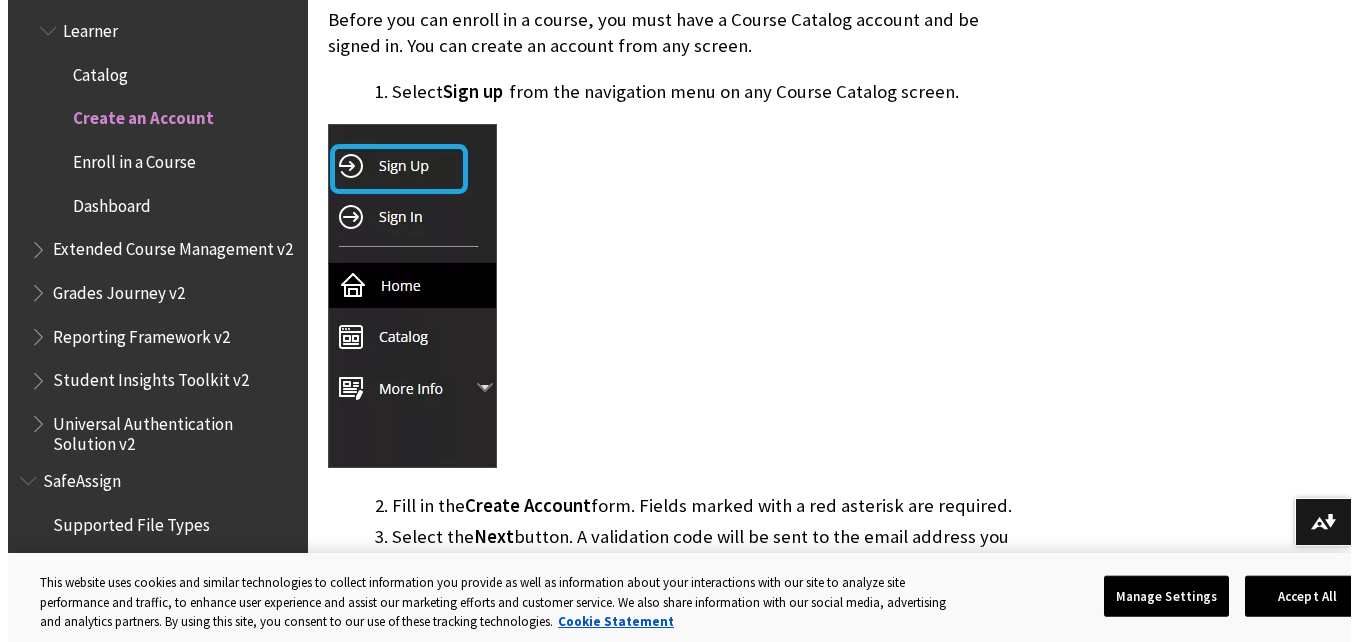 scroll, scrollTop: 319, scrollLeft: 0, axis: vertical 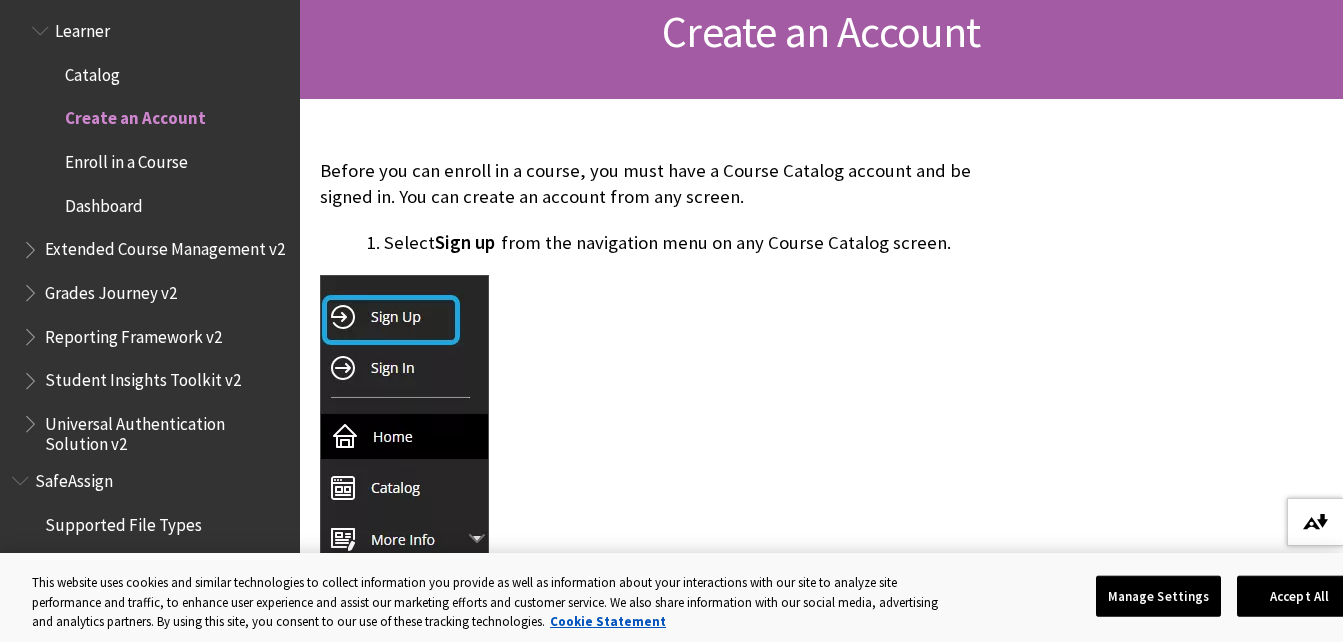 click at bounding box center (1315, 522) 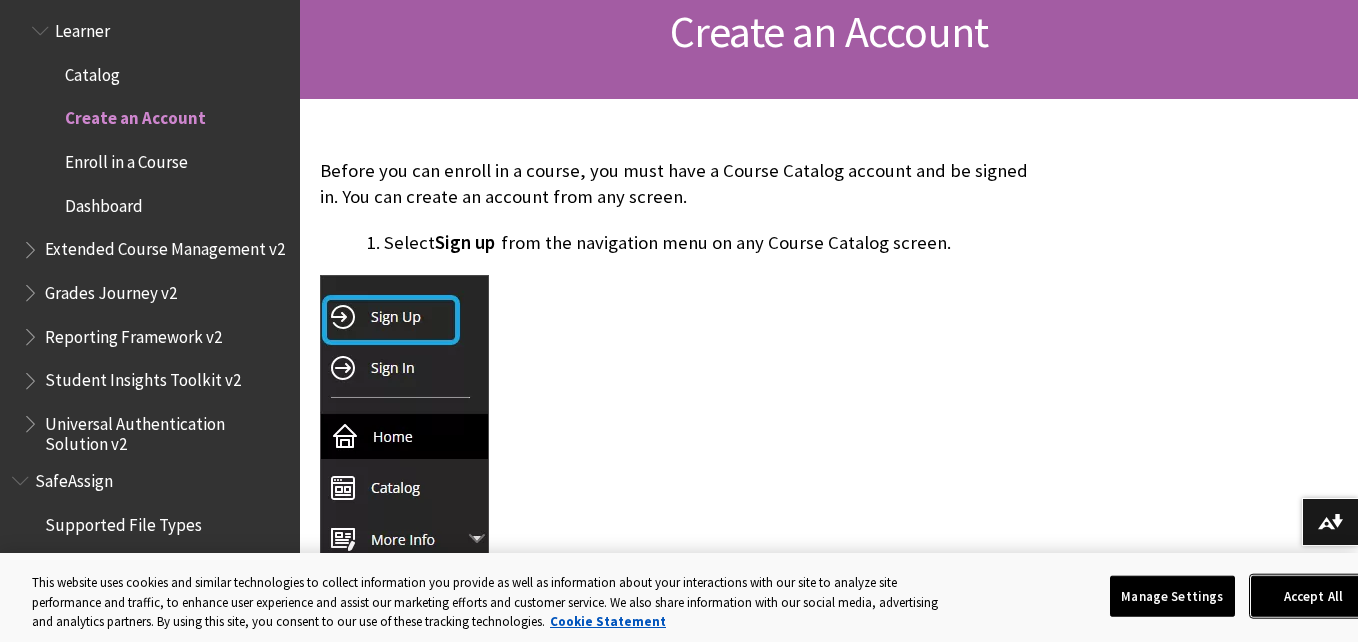 click on "Accept All" at bounding box center [1313, 596] 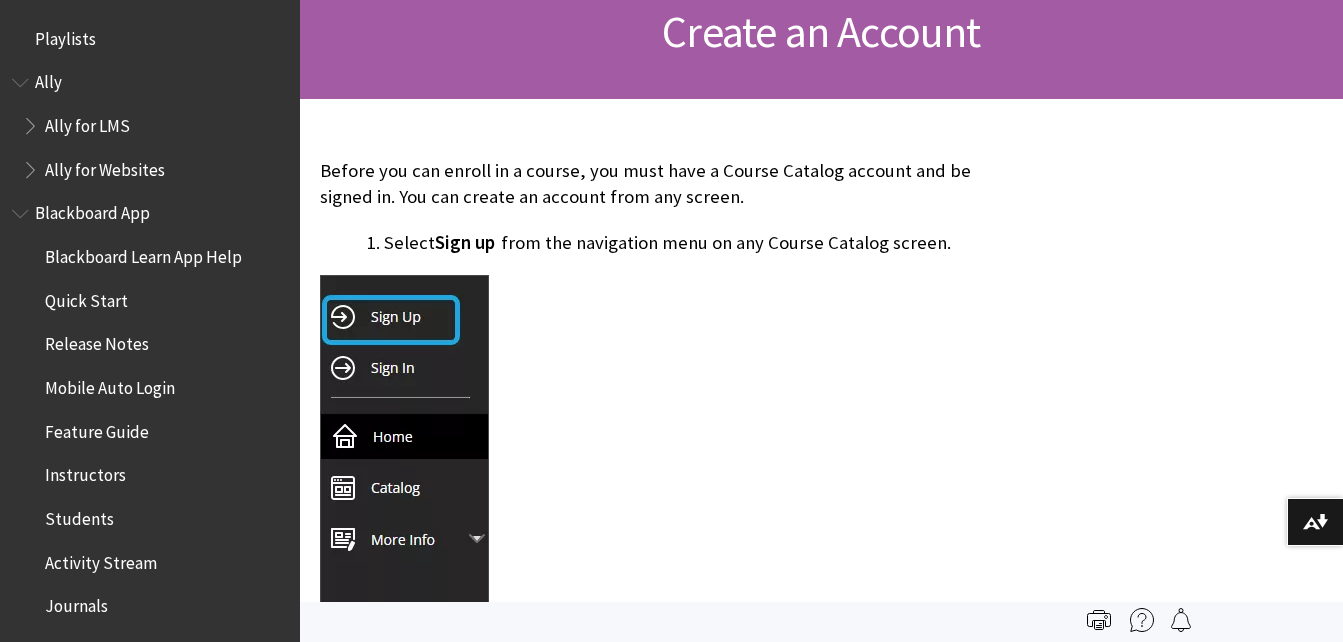scroll, scrollTop: 0, scrollLeft: 0, axis: both 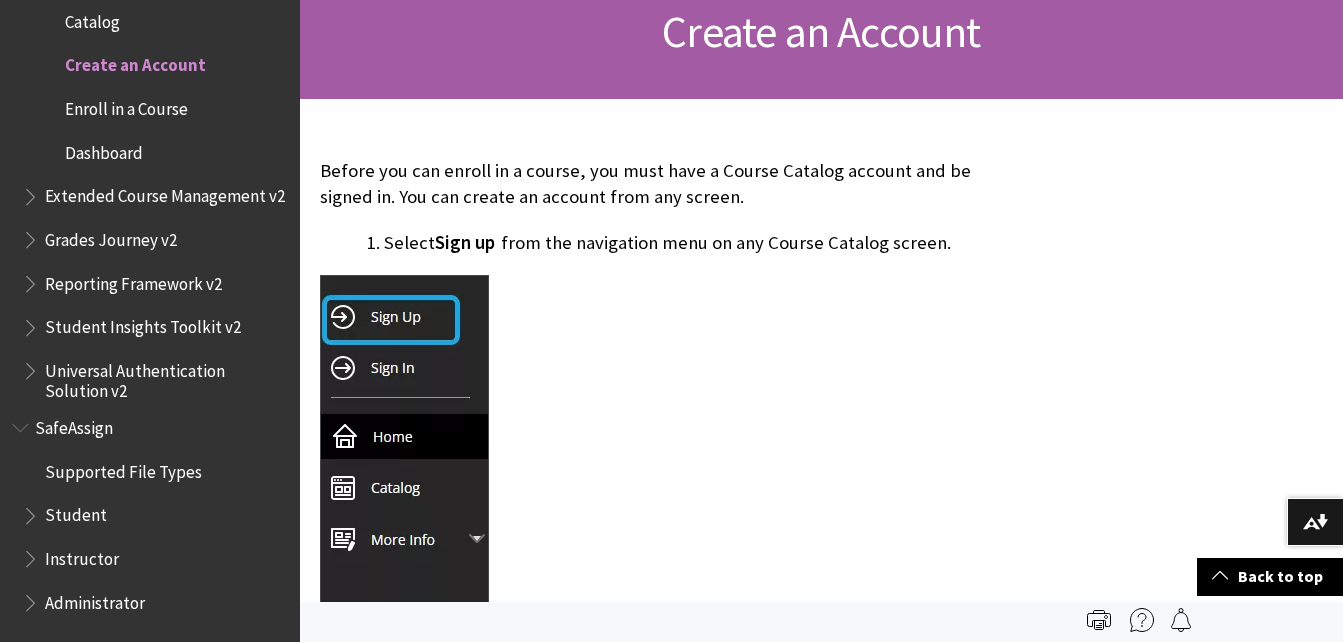 click on "Create an Account" at bounding box center (135, 62) 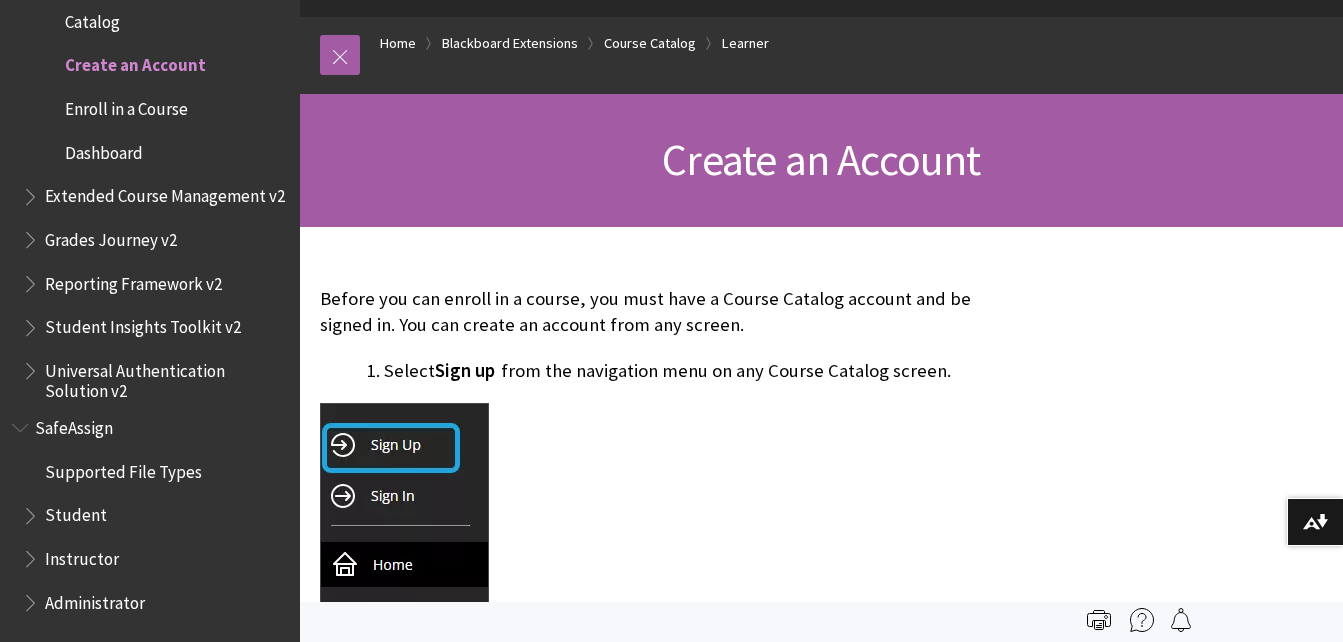 scroll, scrollTop: 190, scrollLeft: 0, axis: vertical 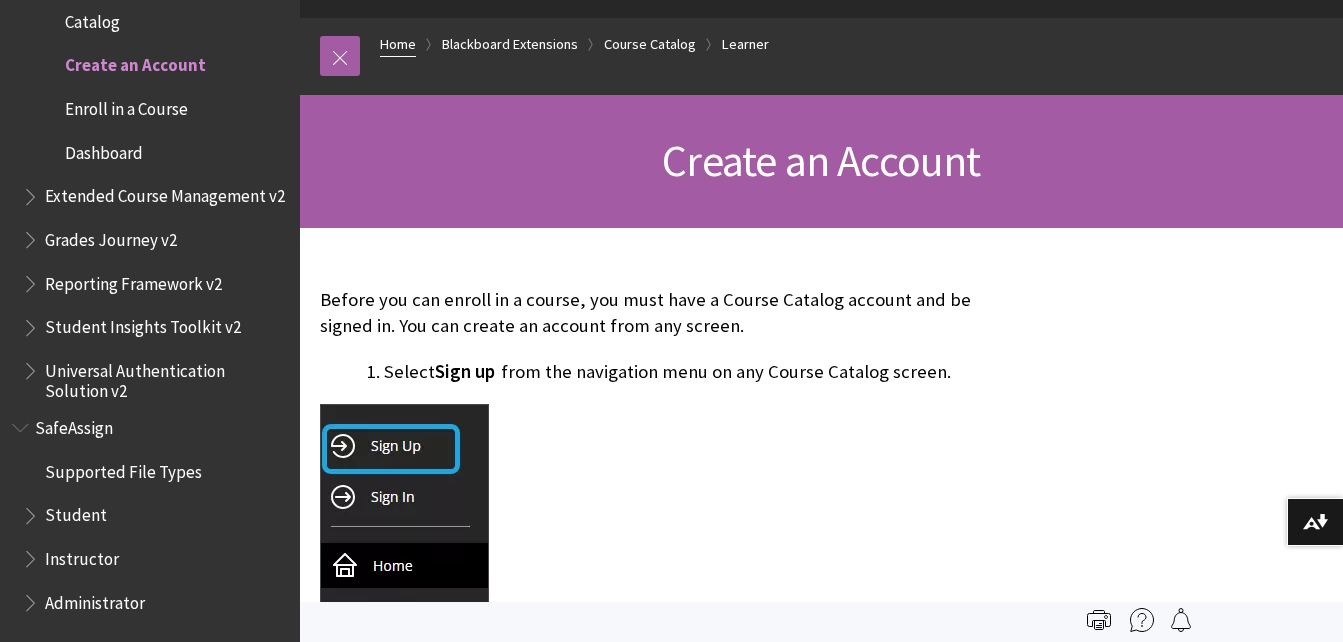 click on "Home" at bounding box center (398, 44) 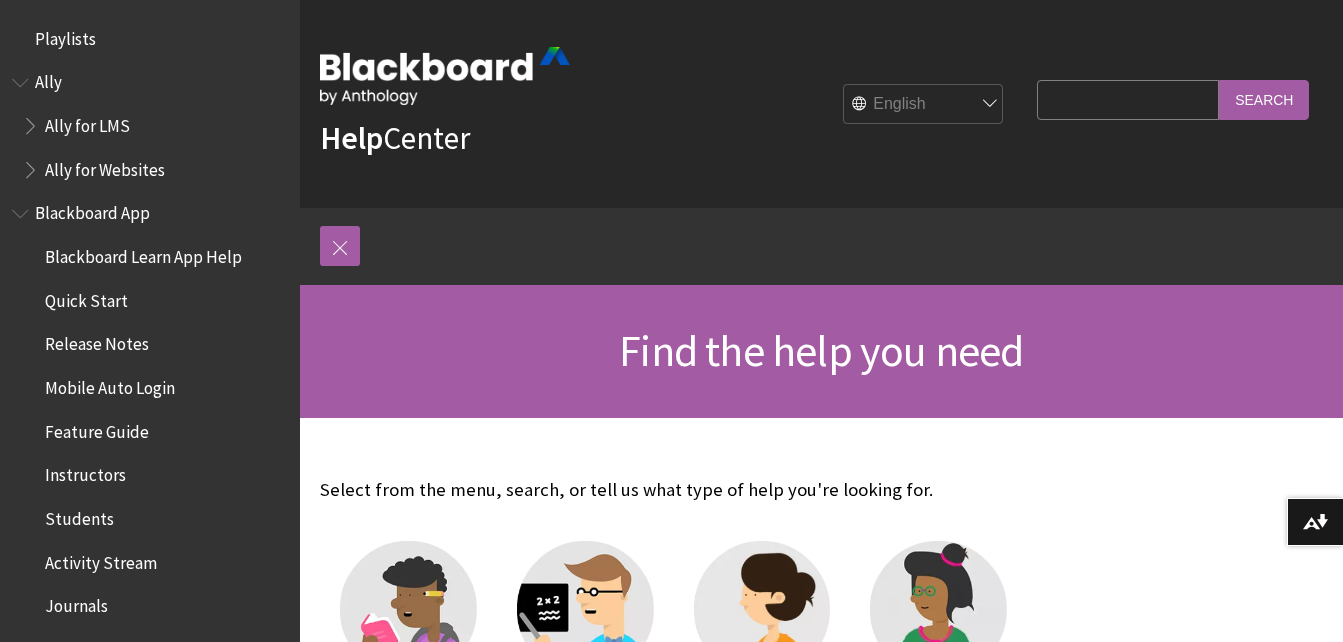 scroll, scrollTop: 0, scrollLeft: 0, axis: both 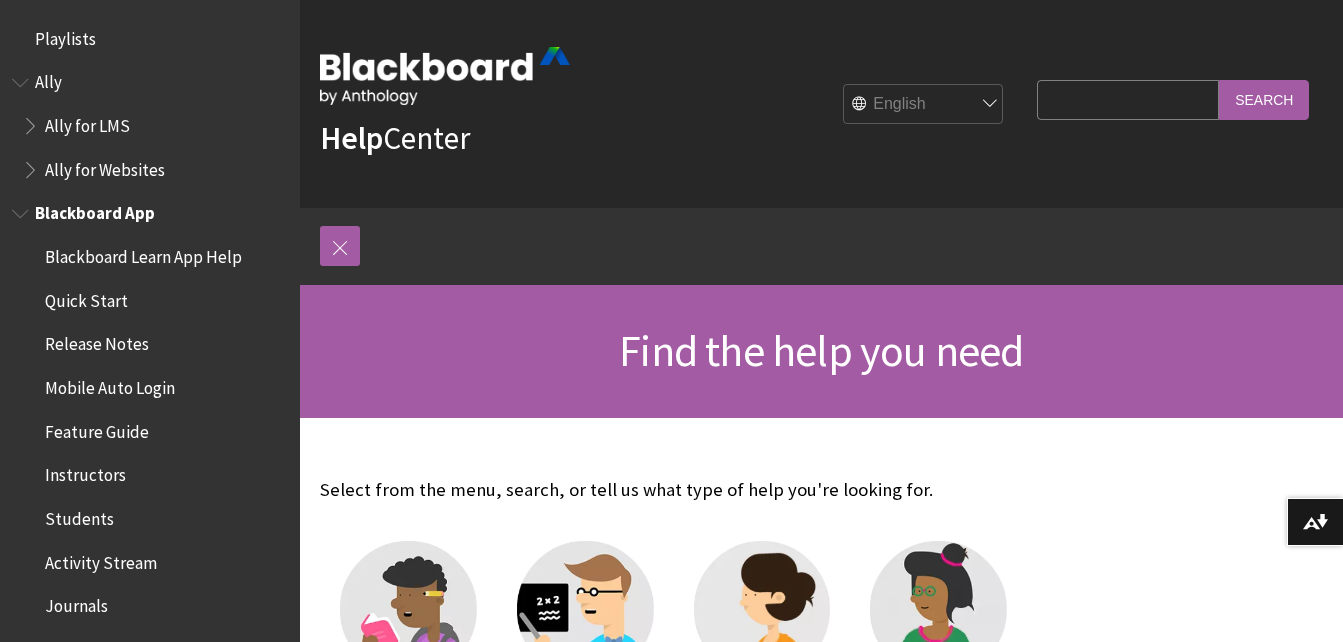 click at bounding box center [22, 209] 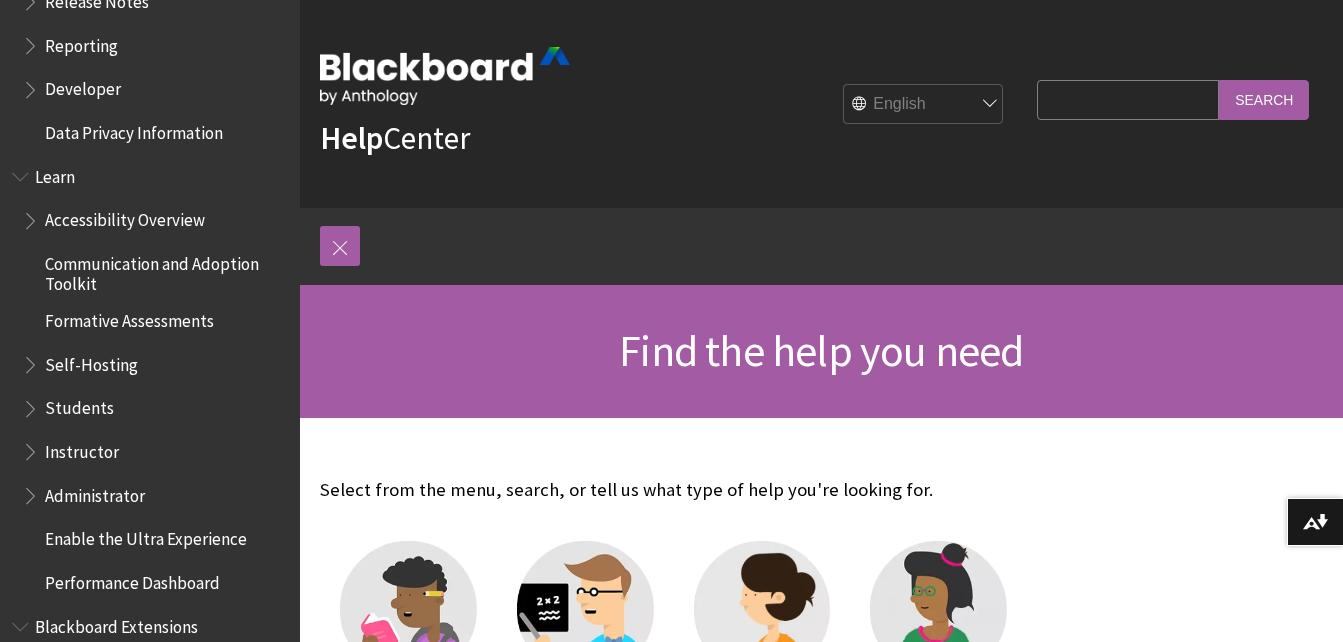 scroll, scrollTop: 536, scrollLeft: 0, axis: vertical 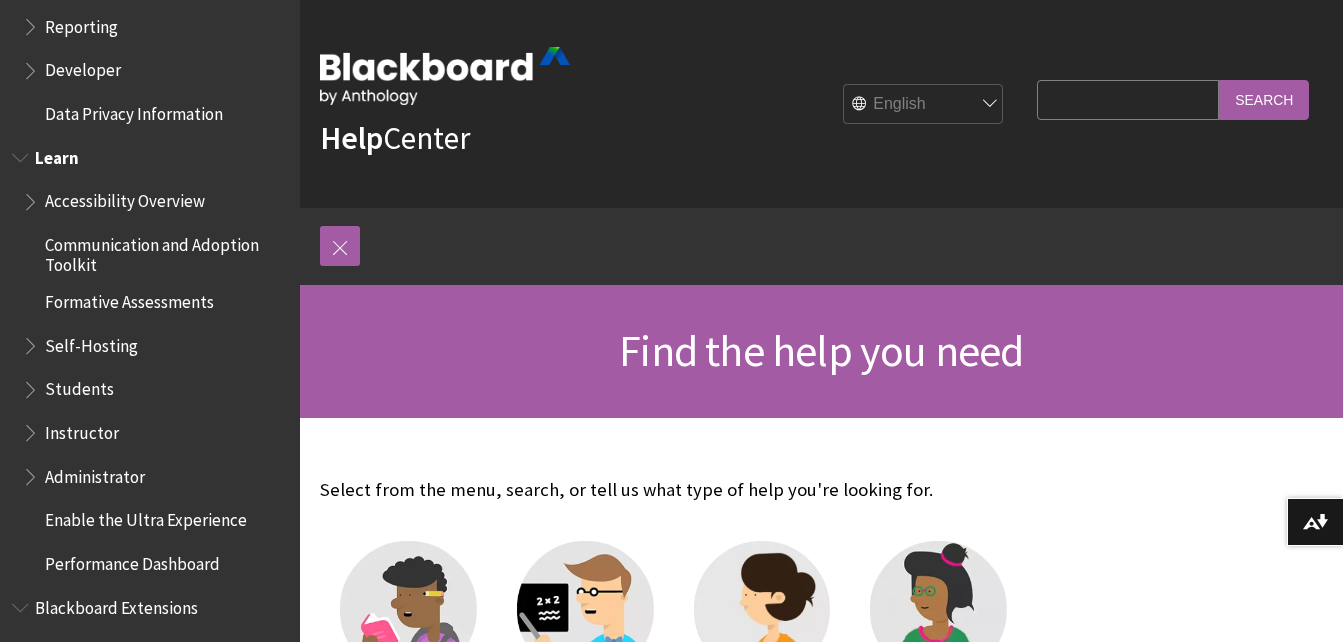 click at bounding box center [32, 385] 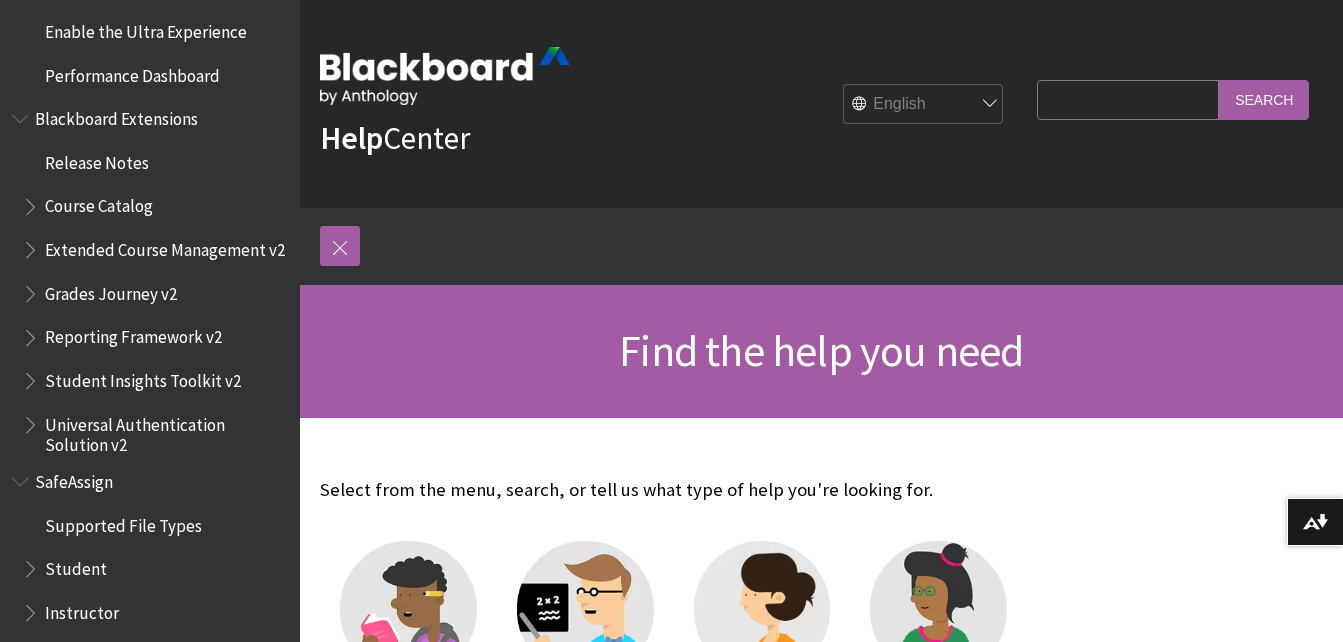 scroll, scrollTop: 1528, scrollLeft: 0, axis: vertical 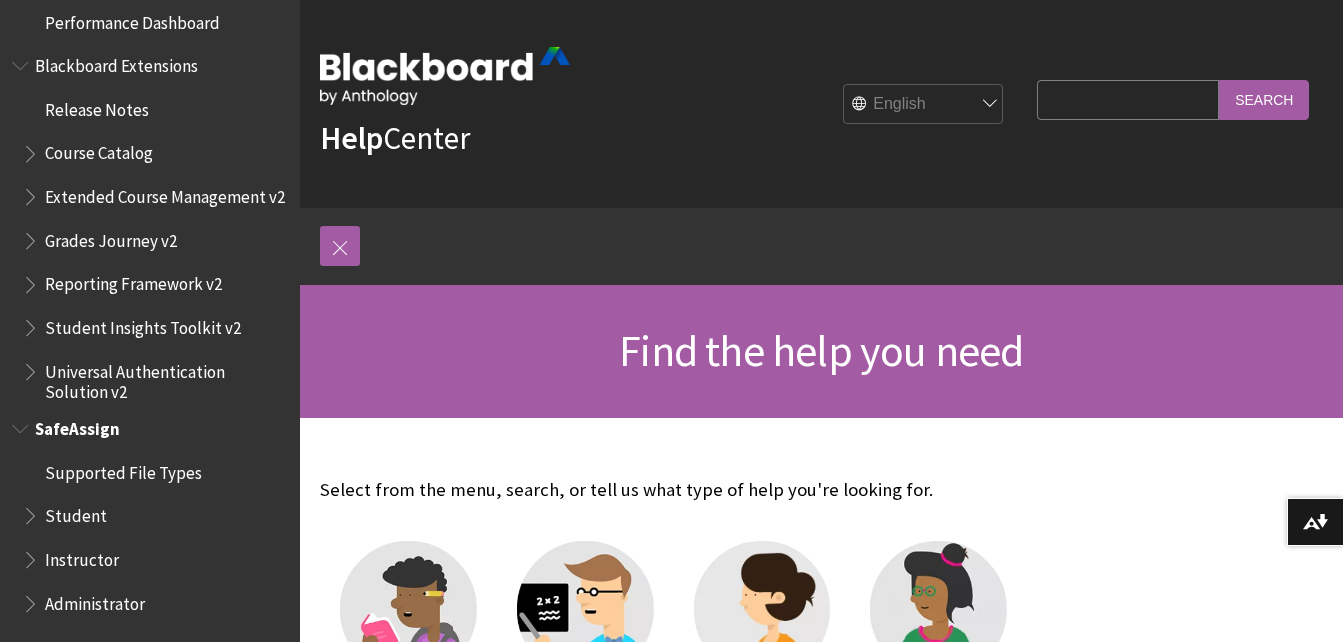 click at bounding box center [32, 511] 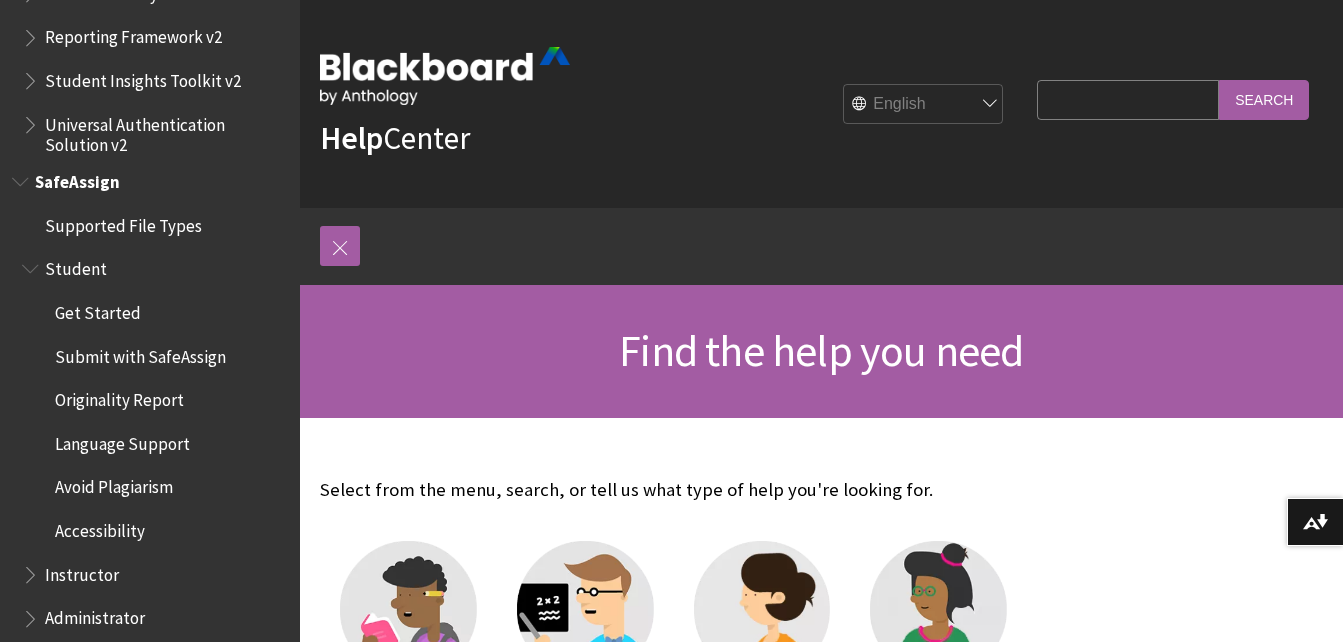scroll, scrollTop: 1790, scrollLeft: 0, axis: vertical 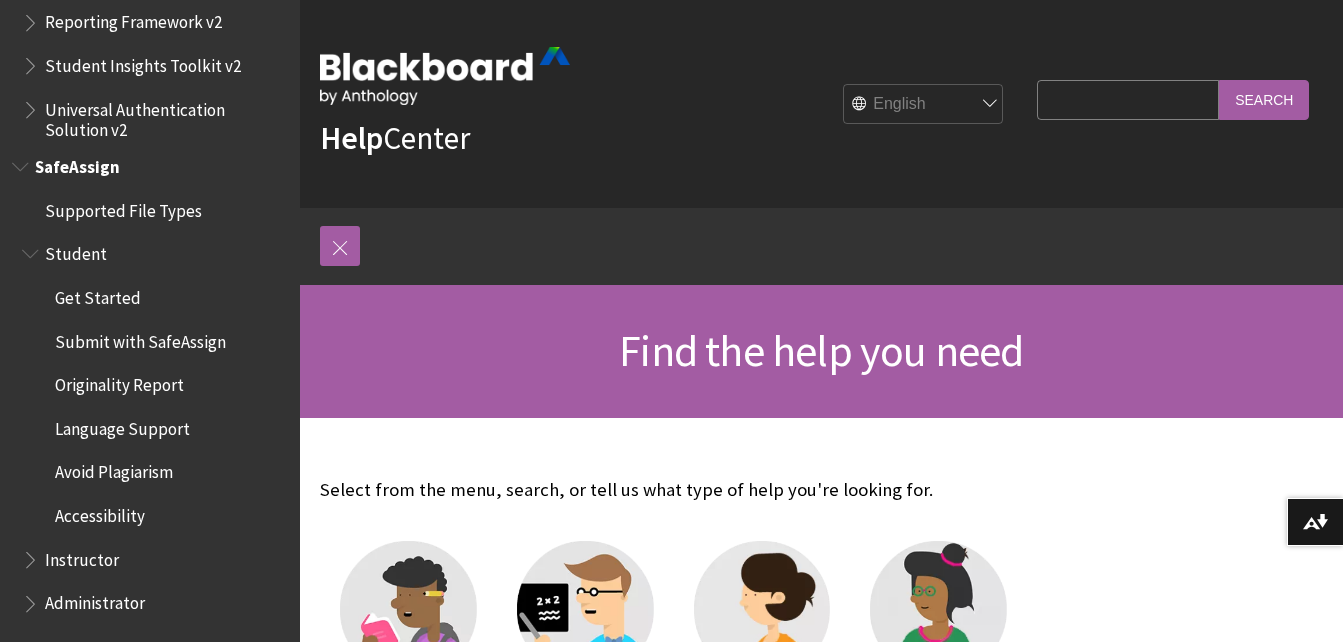 click on "Get Started" at bounding box center [98, 294] 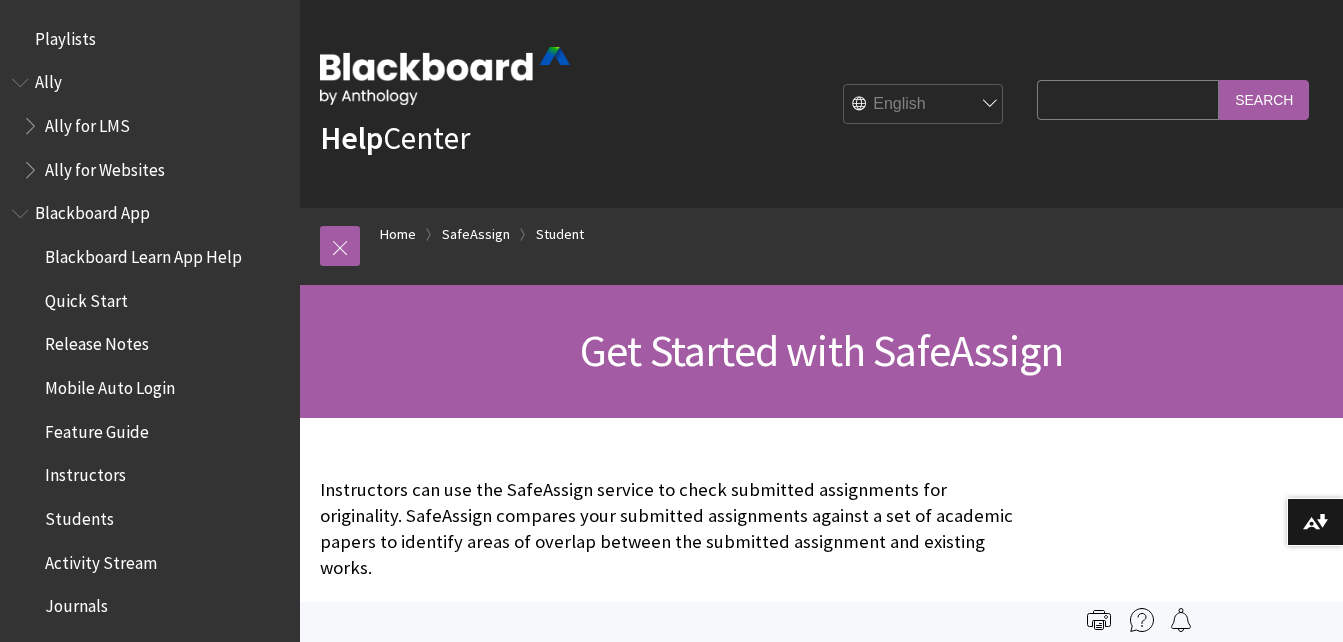 scroll, scrollTop: 0, scrollLeft: 0, axis: both 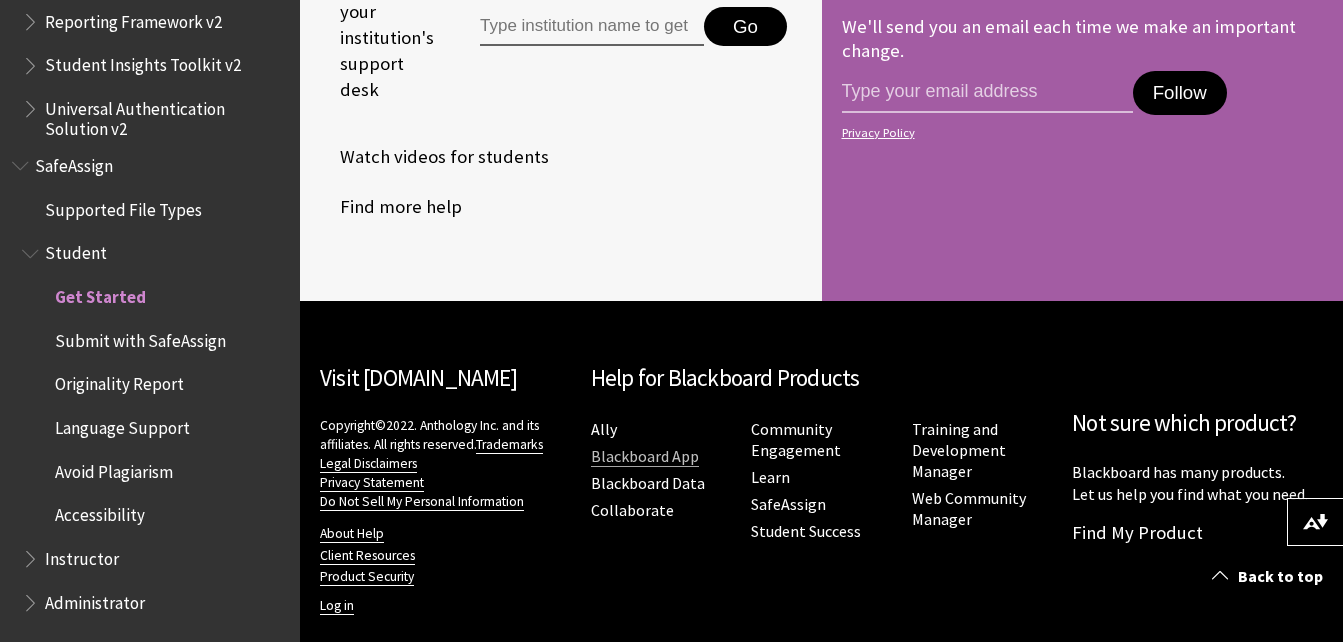 click on "Blackboard App" at bounding box center (645, 456) 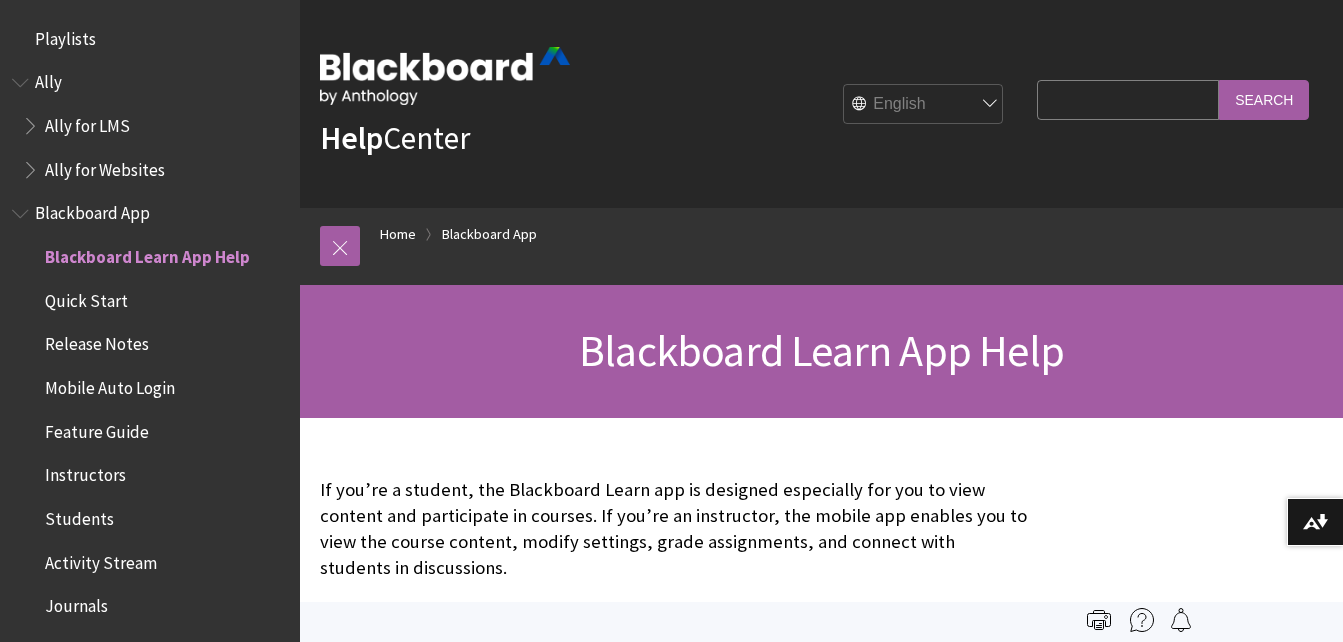 scroll, scrollTop: 0, scrollLeft: 0, axis: both 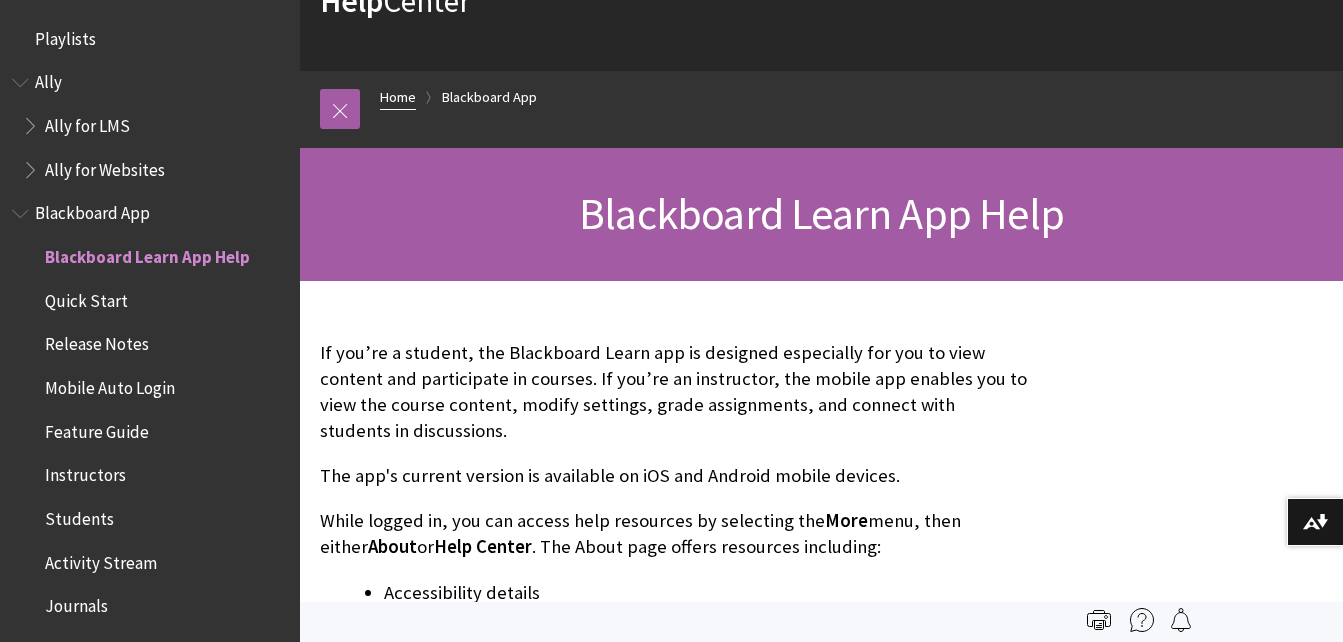 click on "Home" at bounding box center (398, 97) 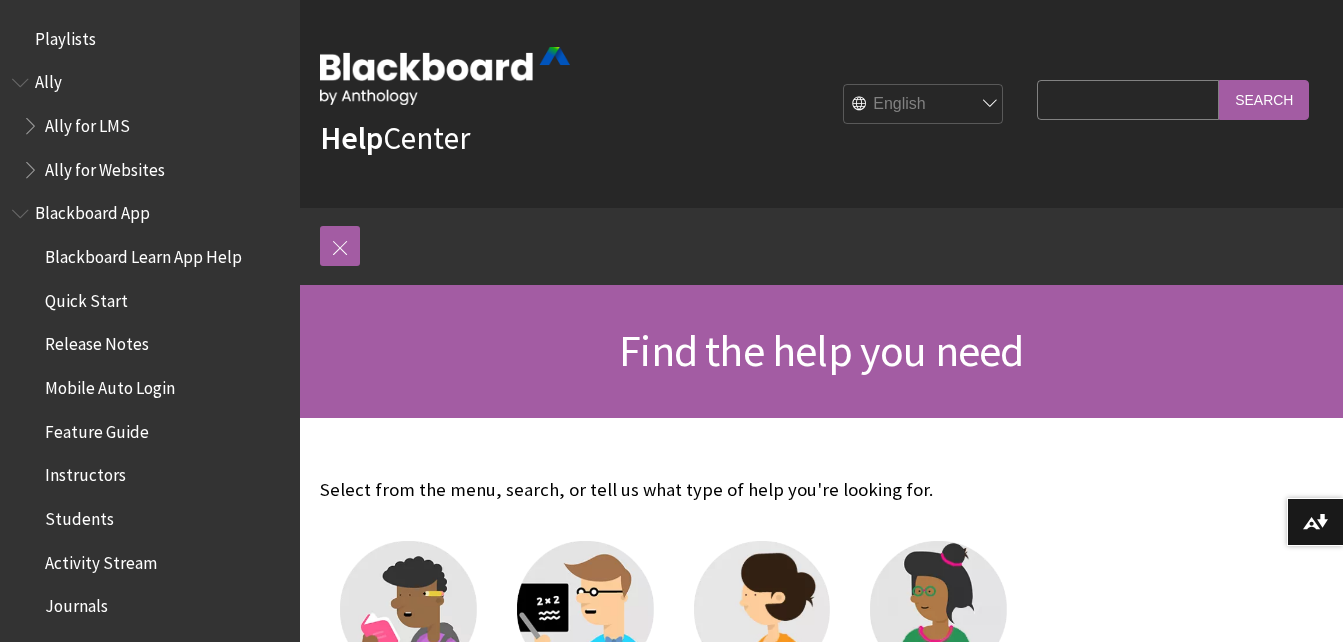 scroll, scrollTop: 0, scrollLeft: 0, axis: both 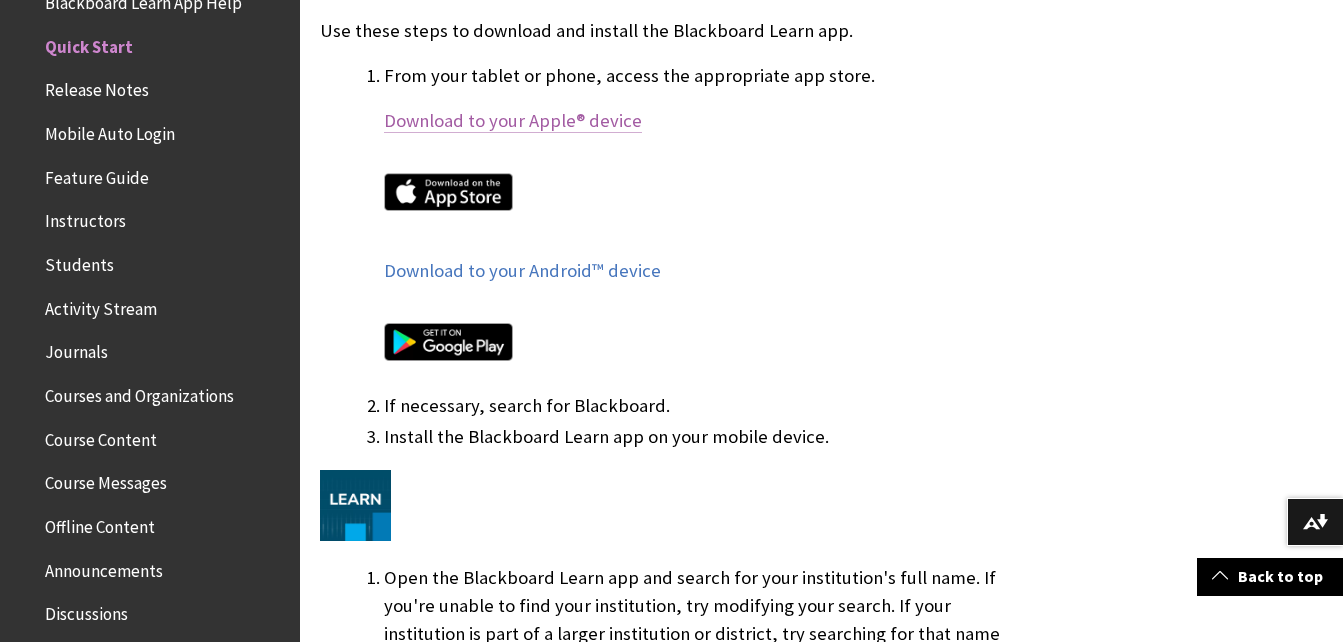 click on "Download to your Apple® device" at bounding box center (513, 121) 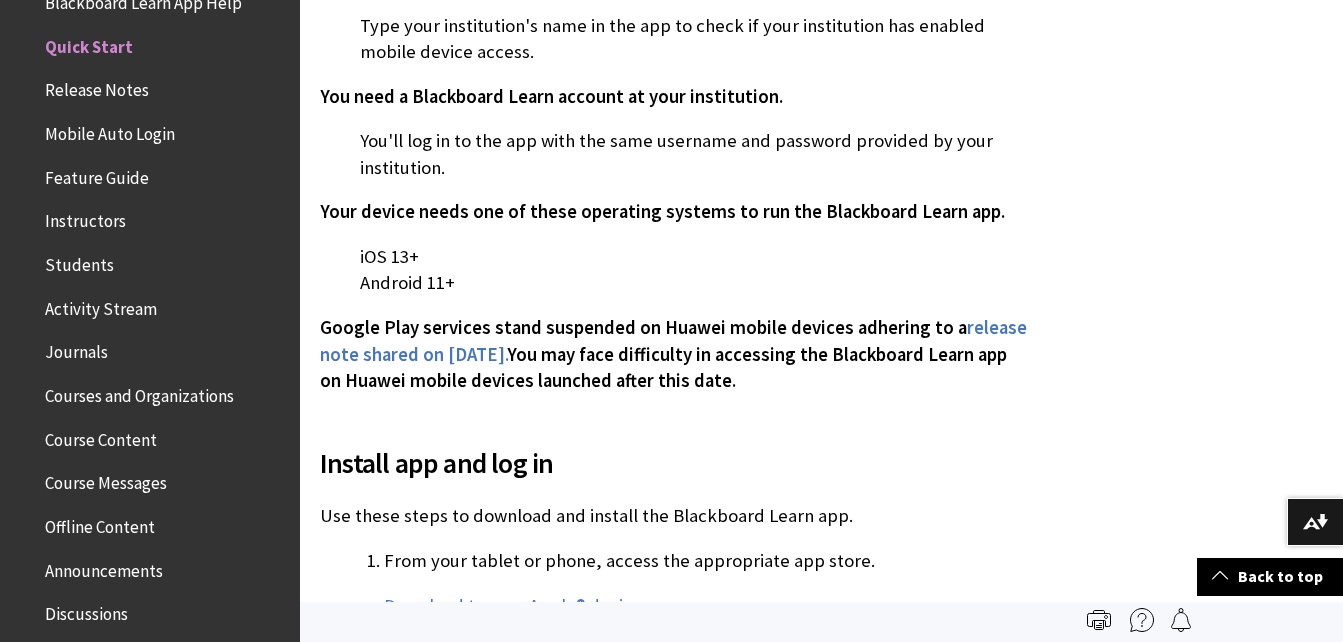 scroll, scrollTop: 503, scrollLeft: 0, axis: vertical 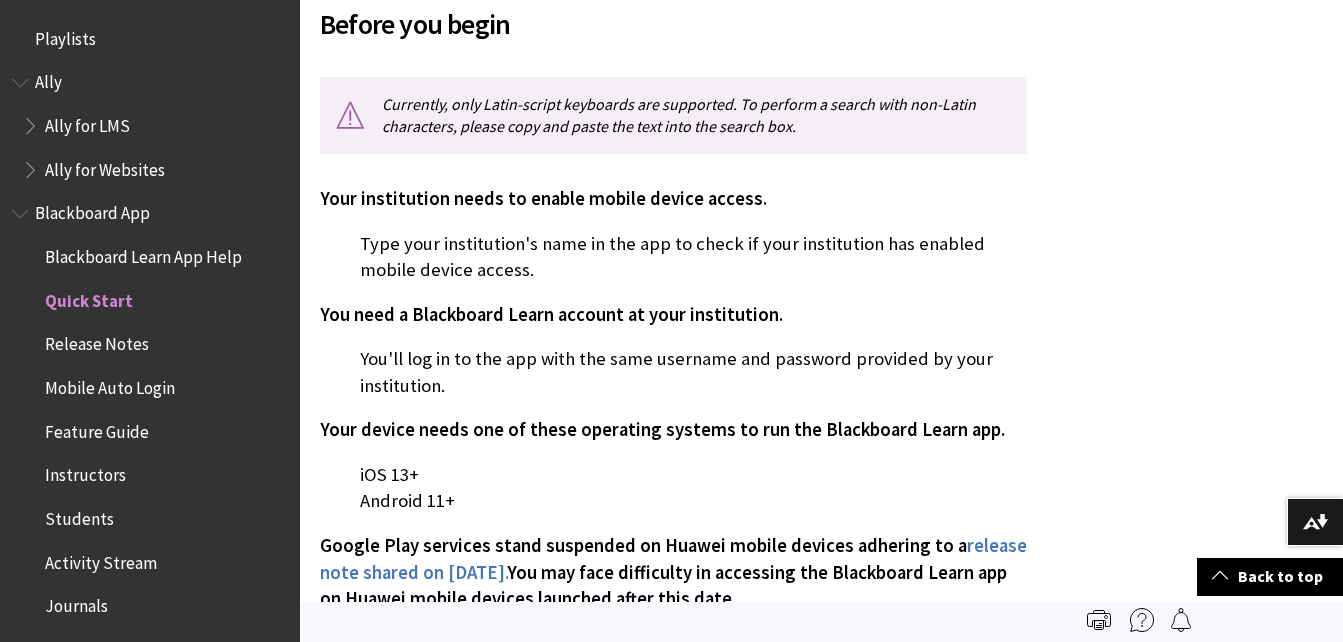 click at bounding box center (32, 165) 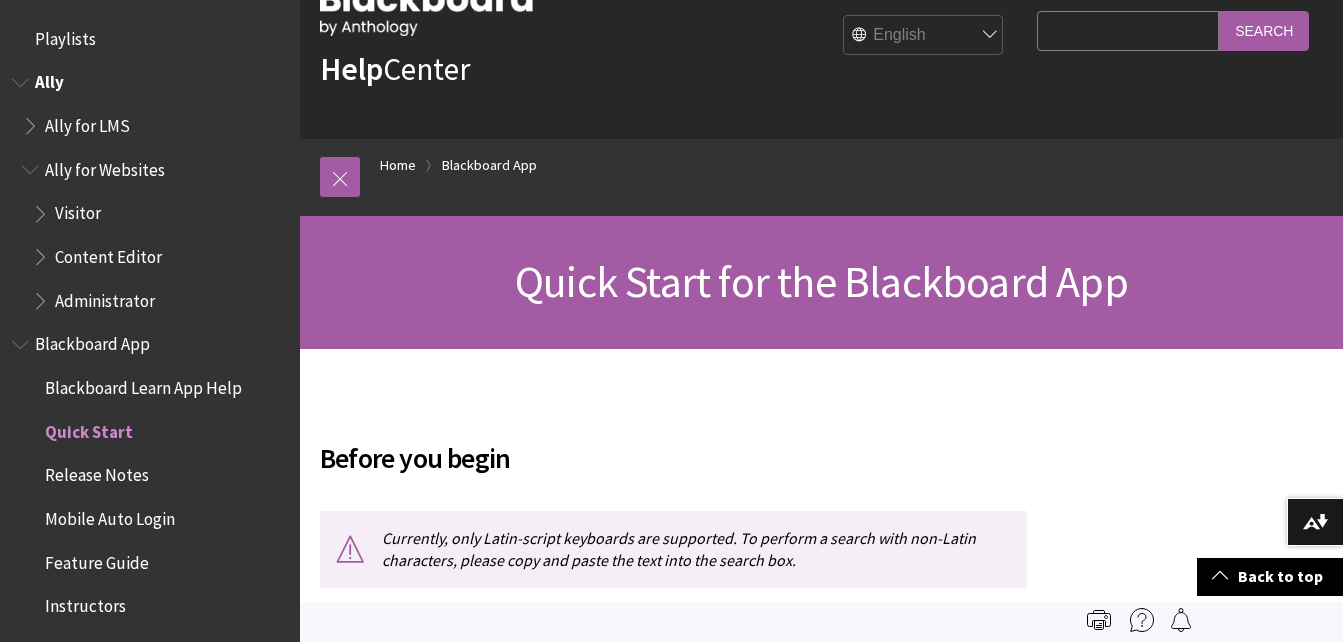 scroll, scrollTop: 0, scrollLeft: 0, axis: both 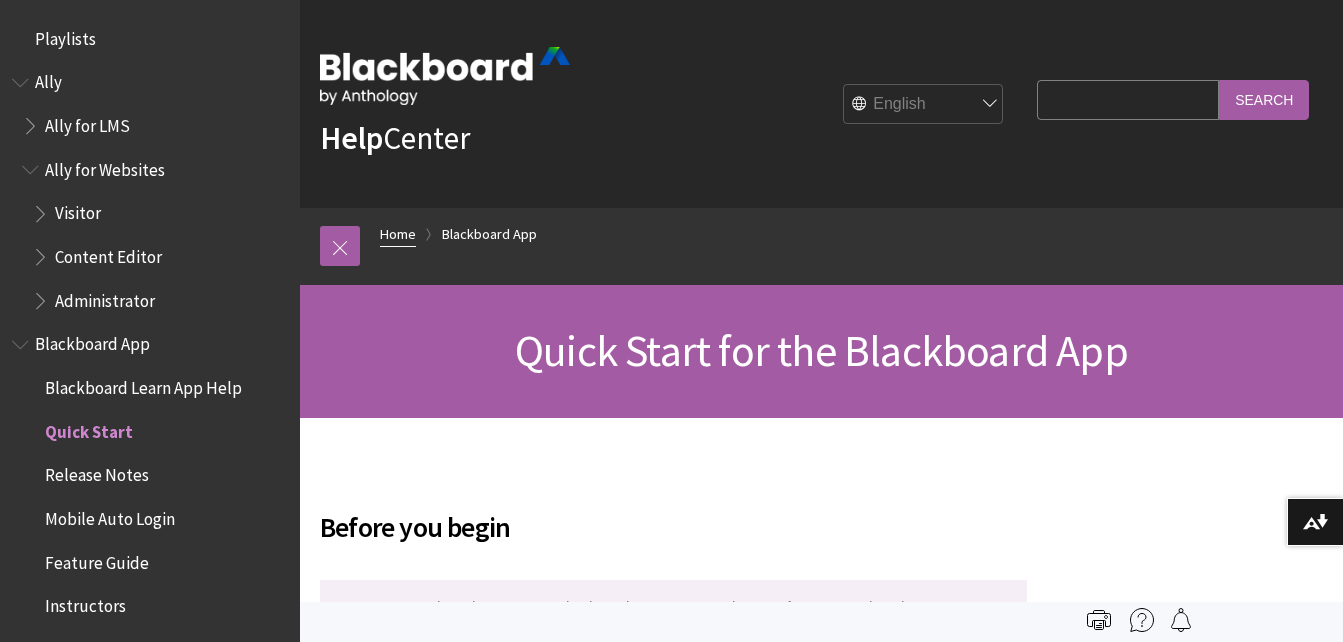 click on "Home" at bounding box center [398, 234] 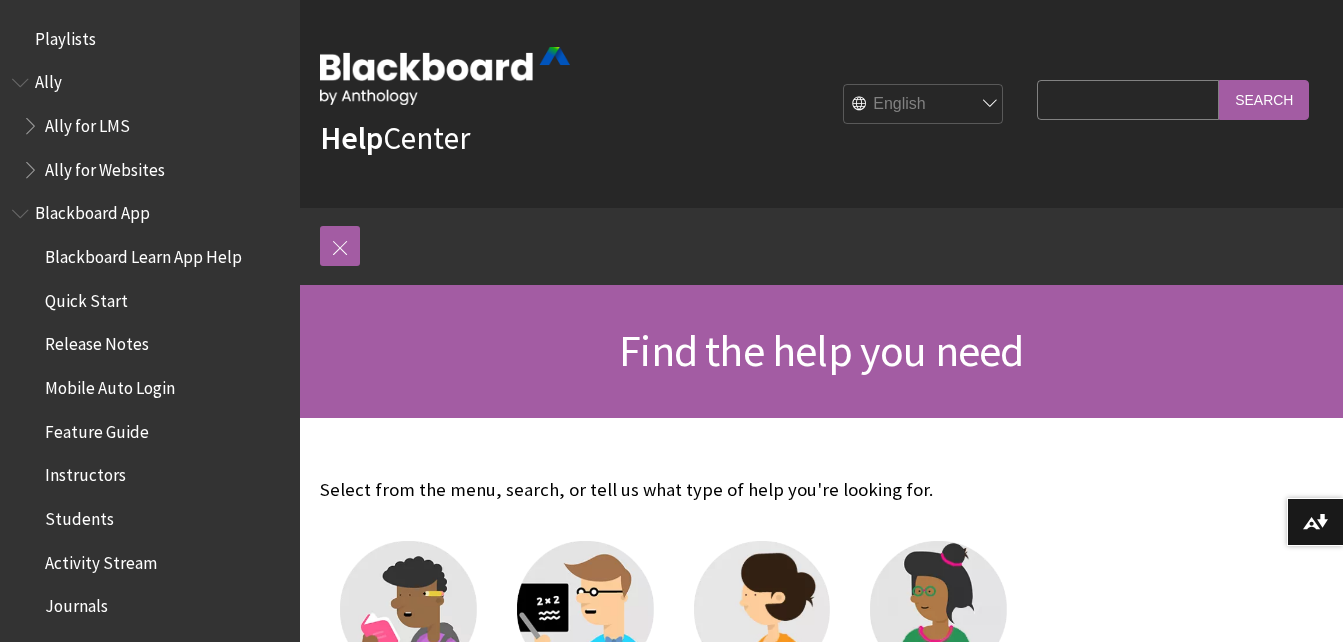scroll, scrollTop: 0, scrollLeft: 0, axis: both 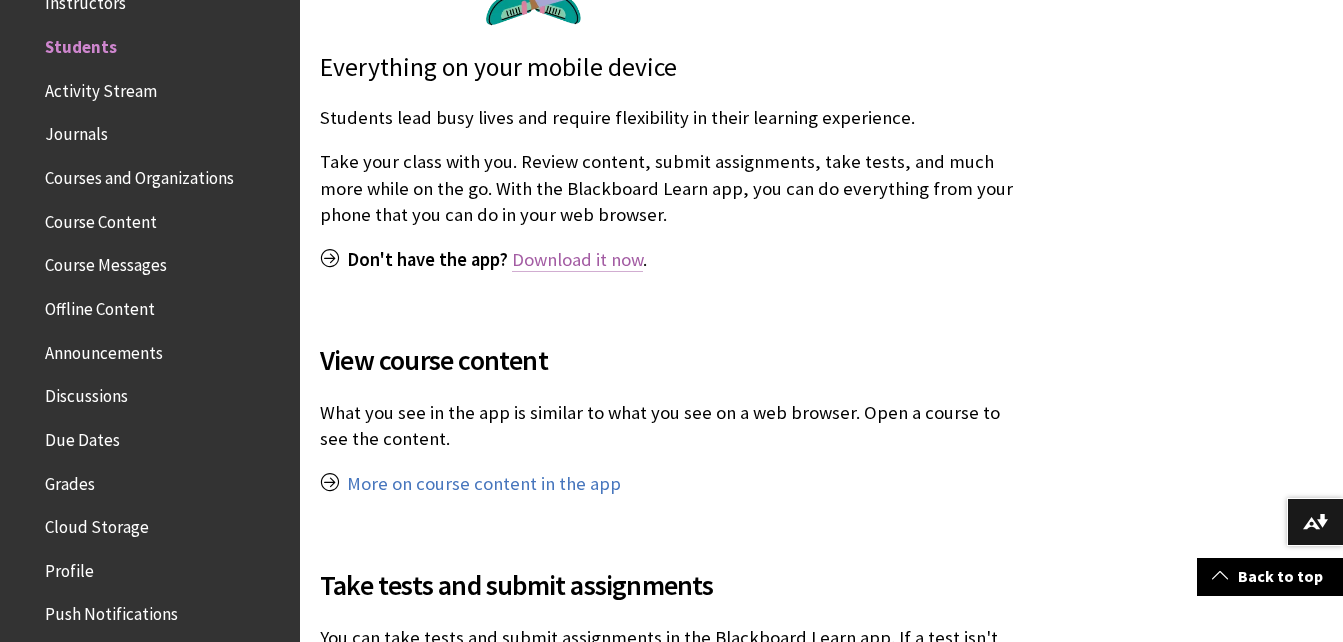 click on "Download it now" at bounding box center [577, 260] 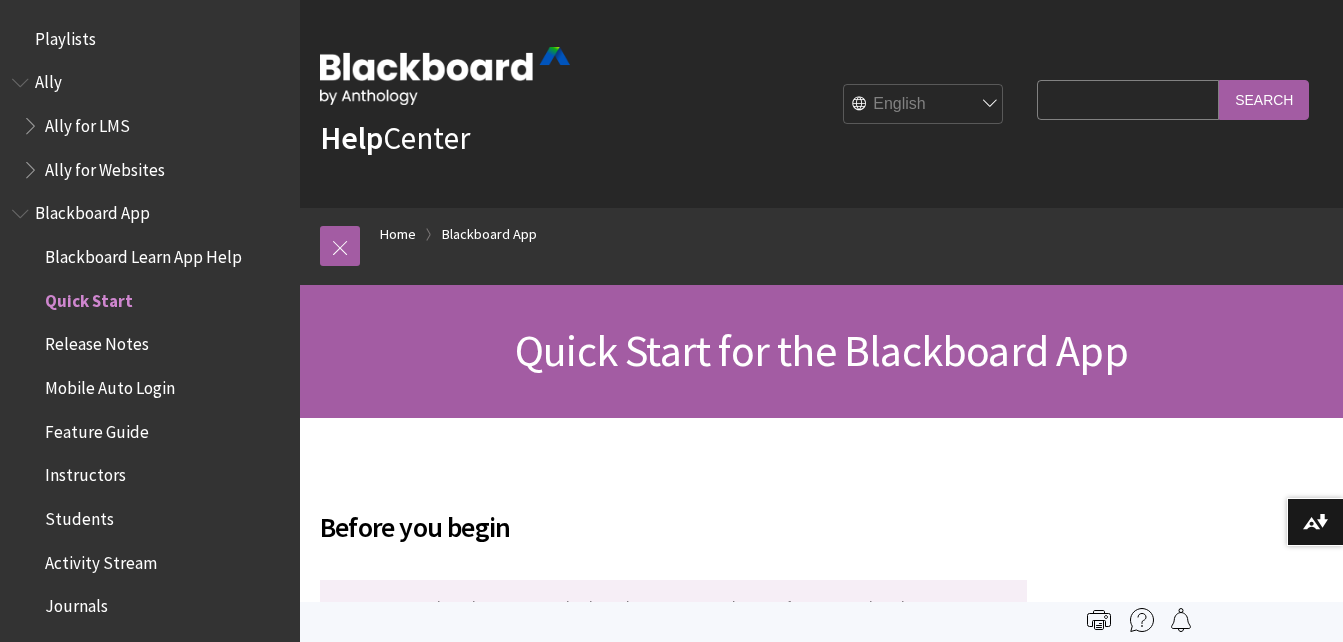 scroll, scrollTop: 0, scrollLeft: 0, axis: both 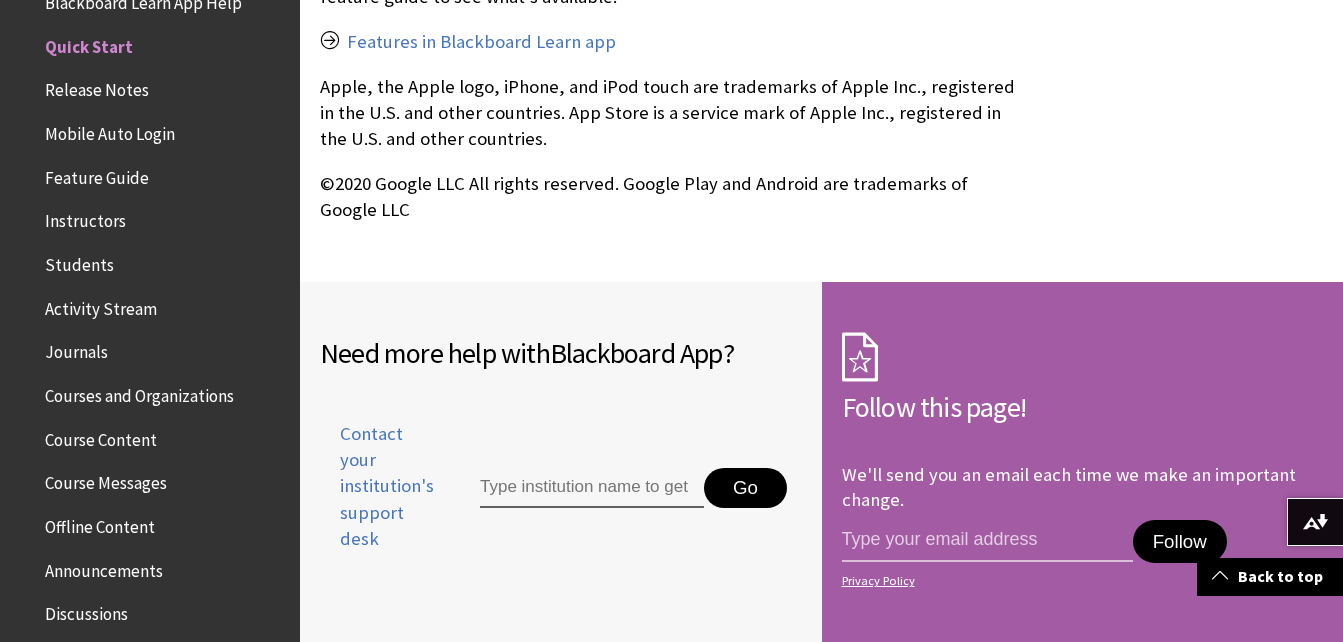 click on "Course Content" at bounding box center [101, 436] 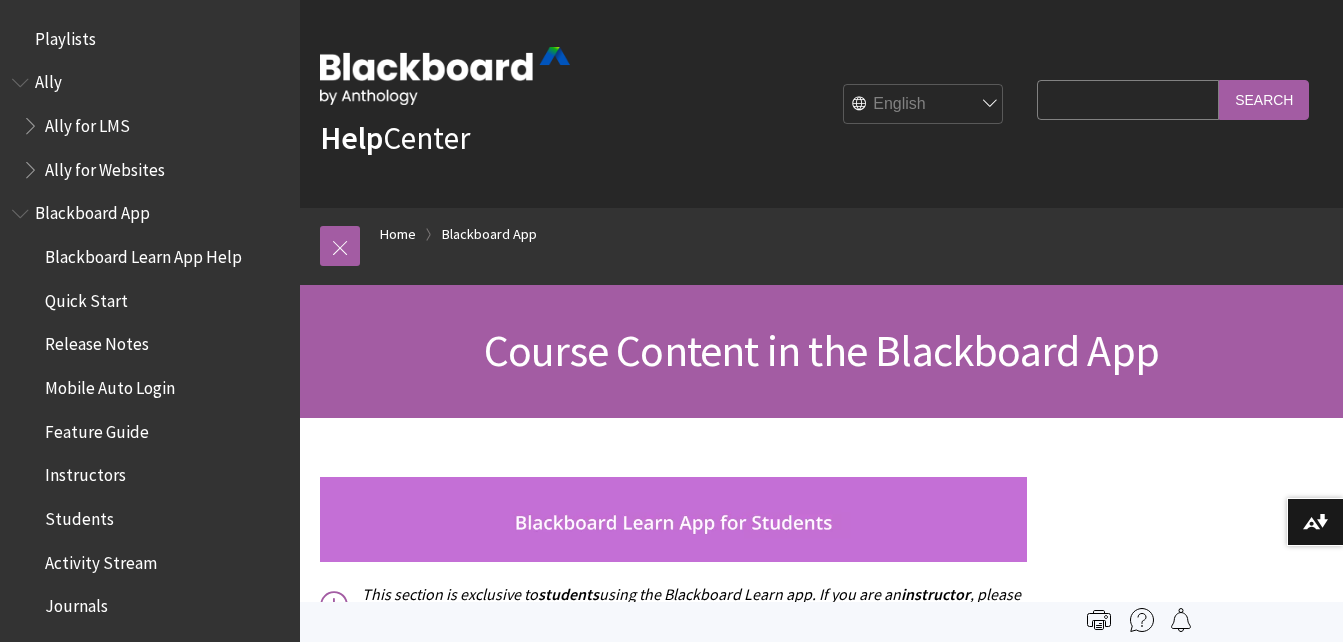 scroll, scrollTop: 0, scrollLeft: 0, axis: both 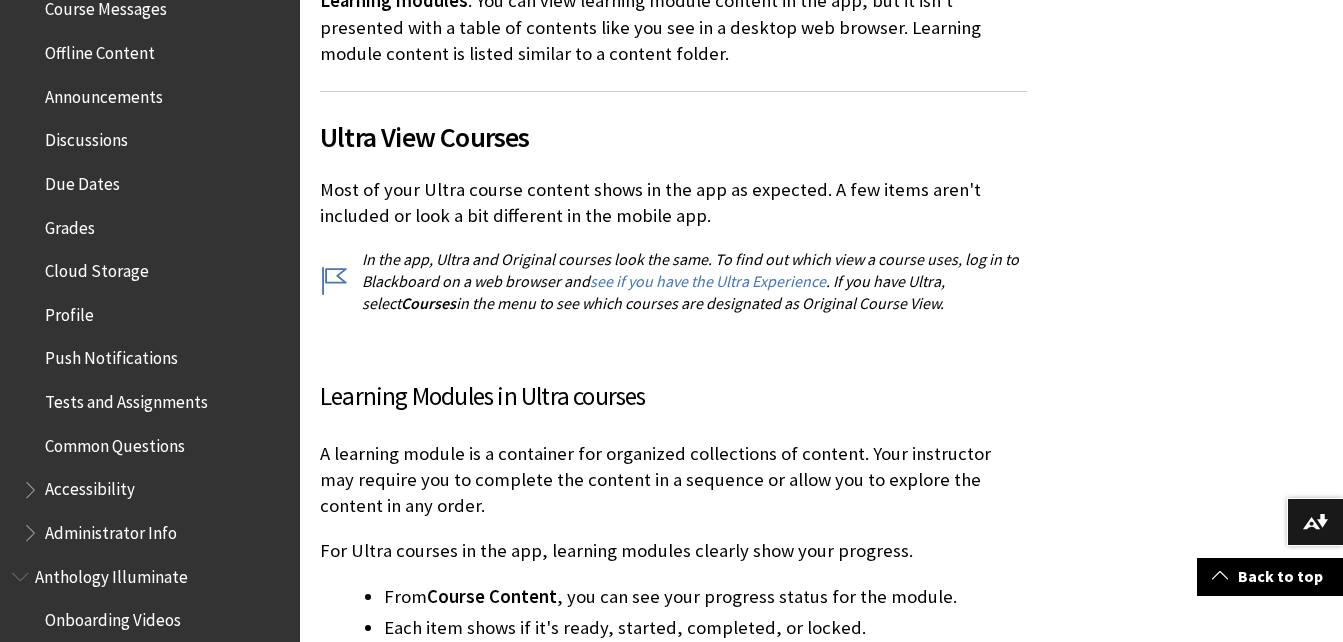click at bounding box center [32, 485] 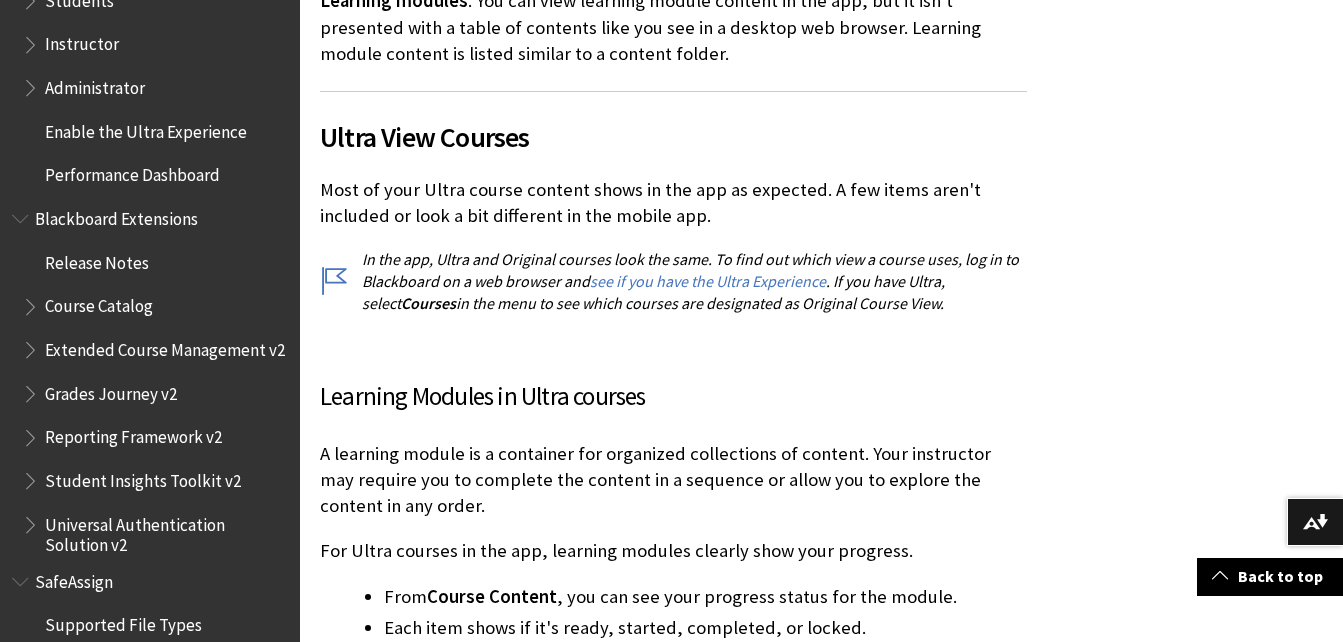 scroll, scrollTop: 2183, scrollLeft: 0, axis: vertical 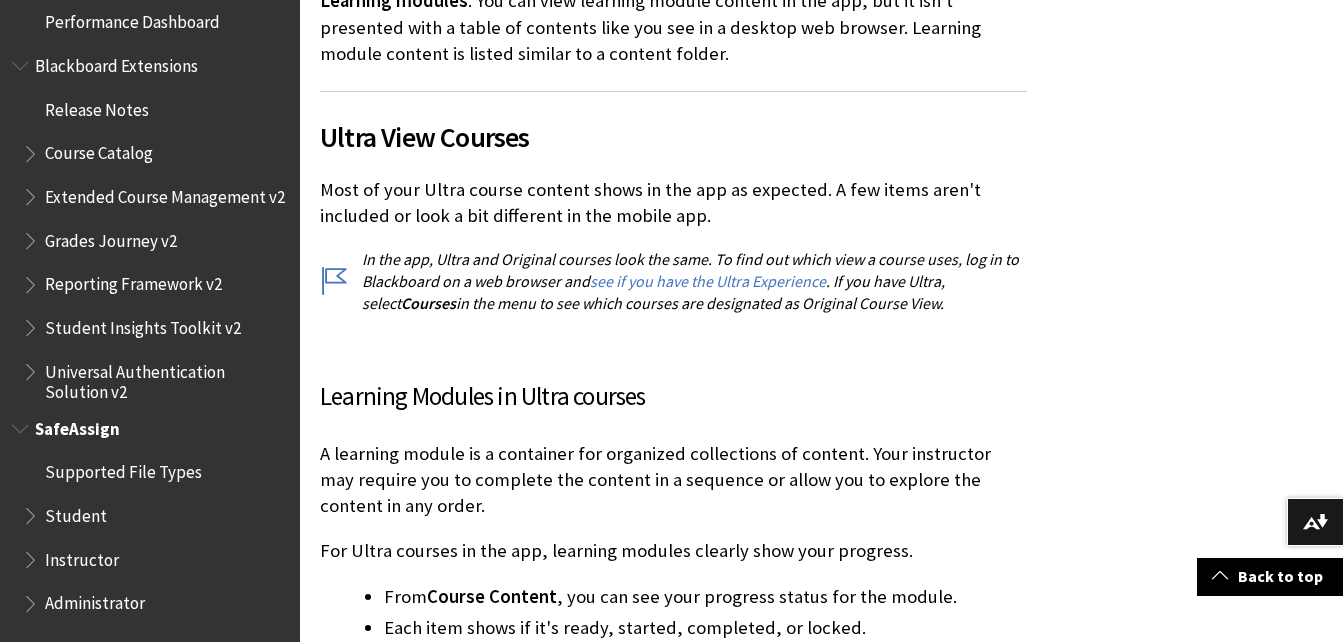 click at bounding box center (32, 511) 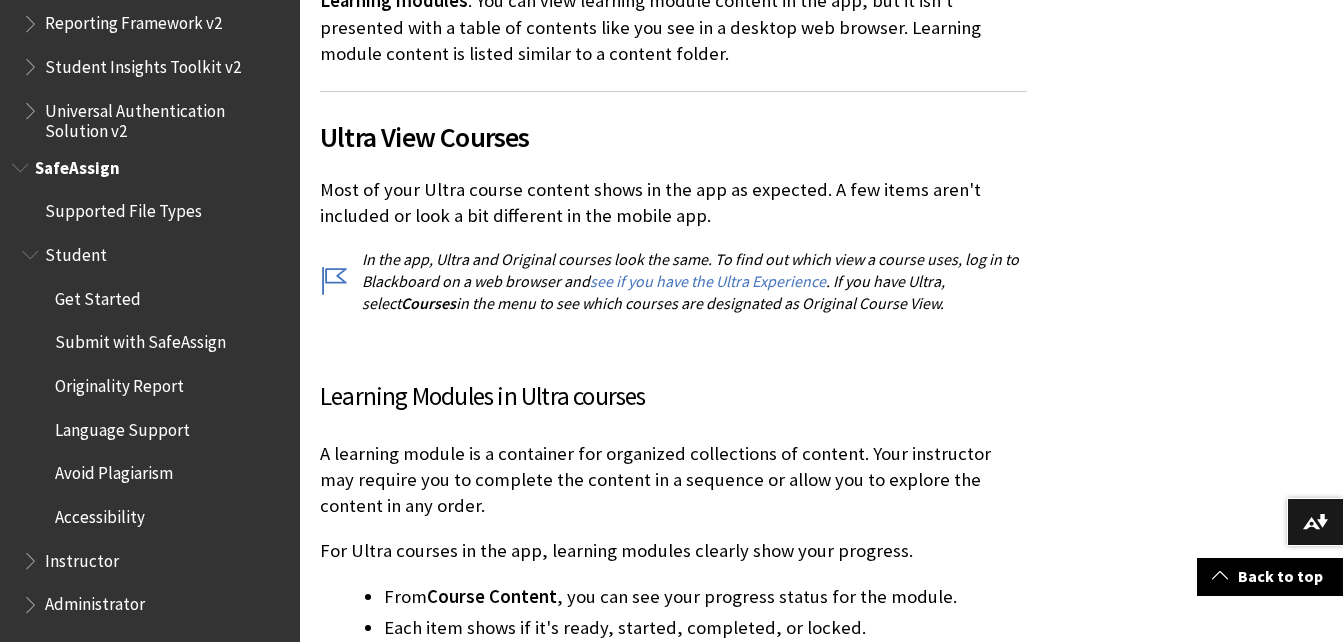 scroll, scrollTop: 2445, scrollLeft: 0, axis: vertical 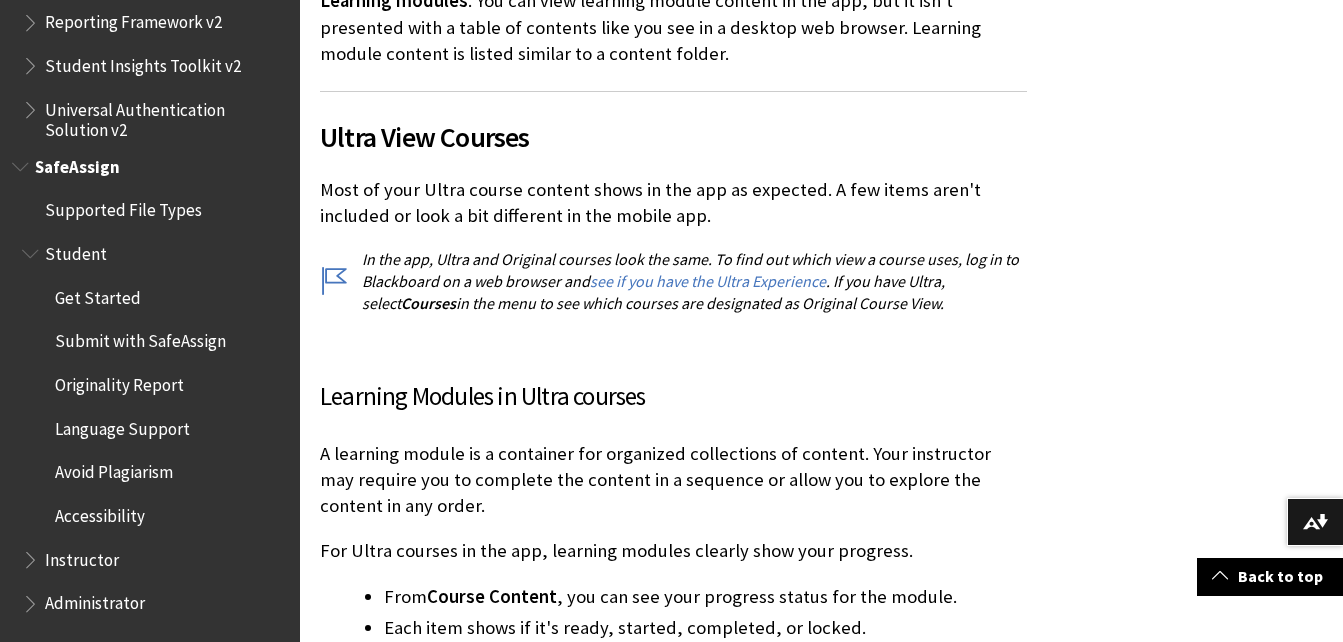 click on "Accessibility" at bounding box center [100, 512] 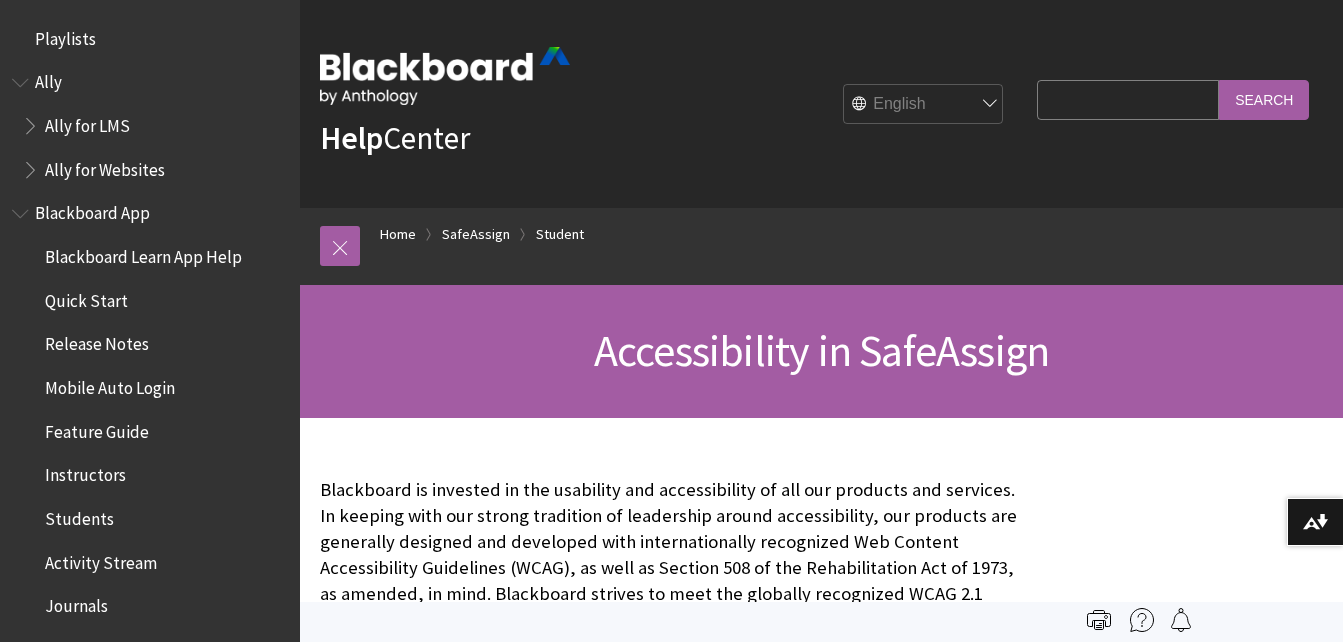 scroll, scrollTop: 0, scrollLeft: 0, axis: both 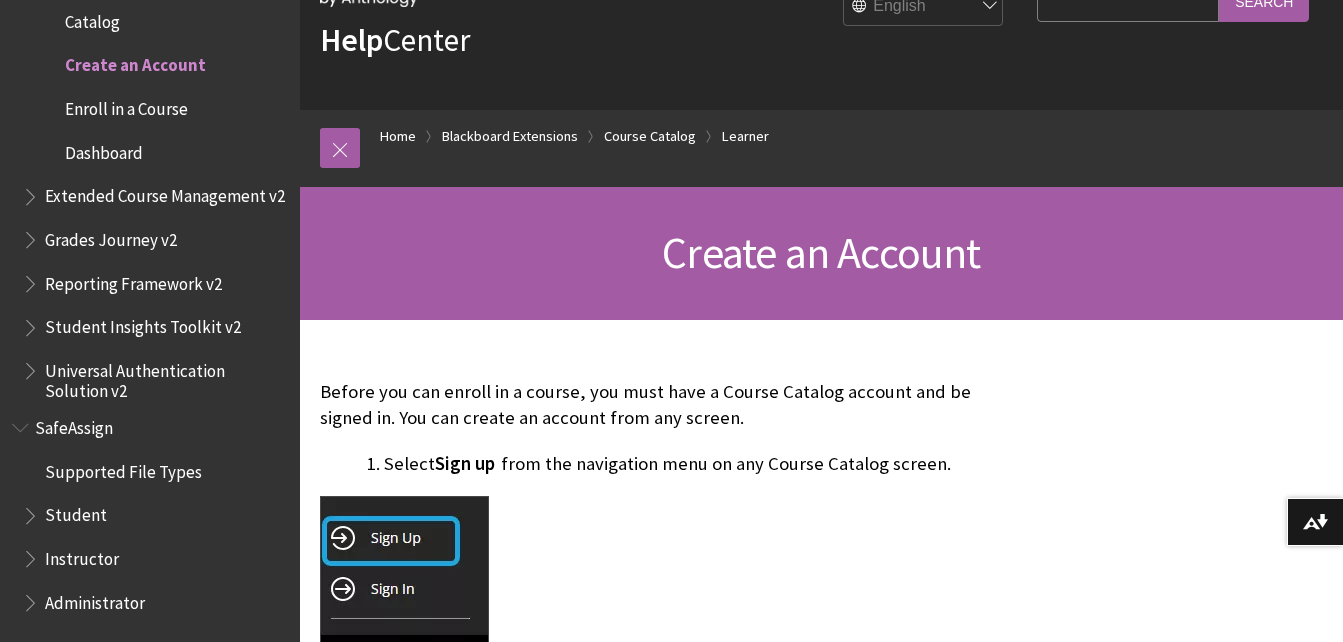 click on "Sign up" at bounding box center [465, 463] 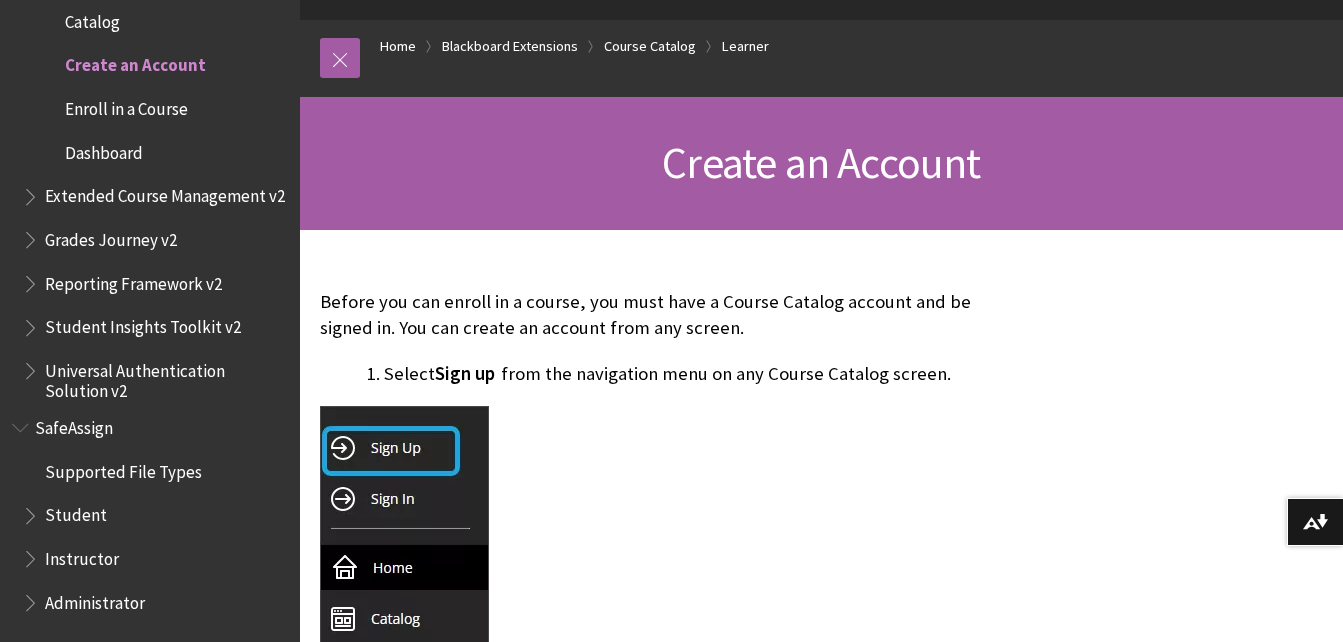 scroll, scrollTop: 193, scrollLeft: 0, axis: vertical 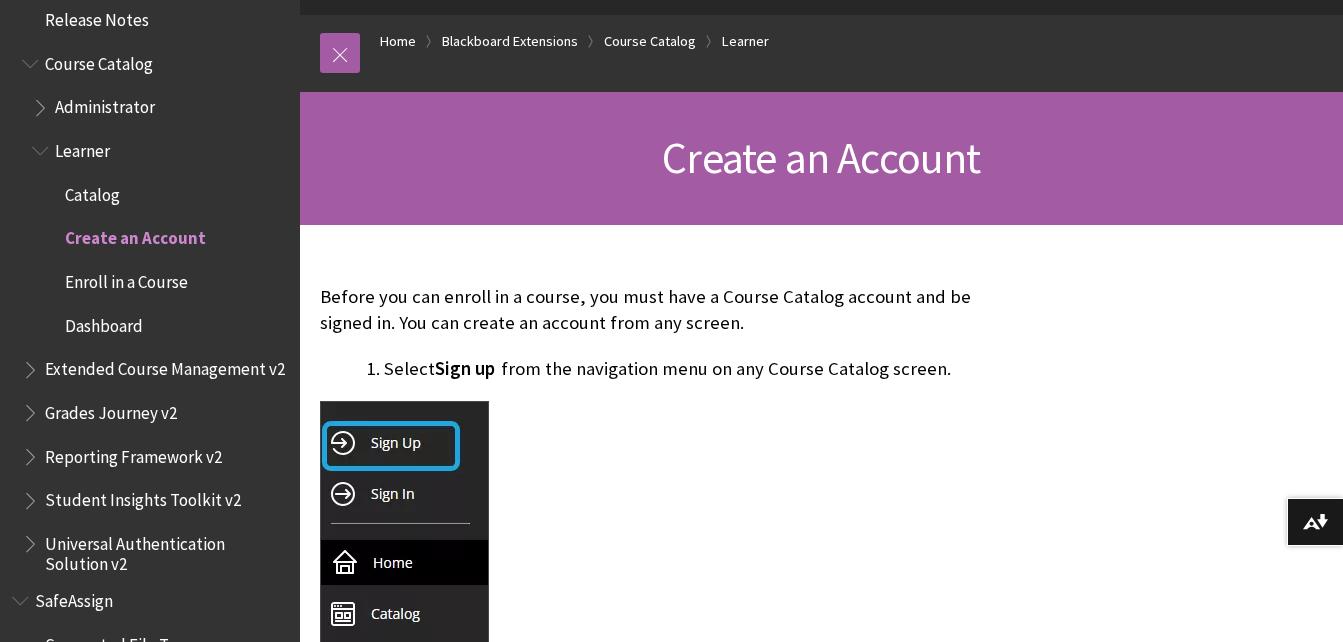 click on "Create an Account" at bounding box center [135, 235] 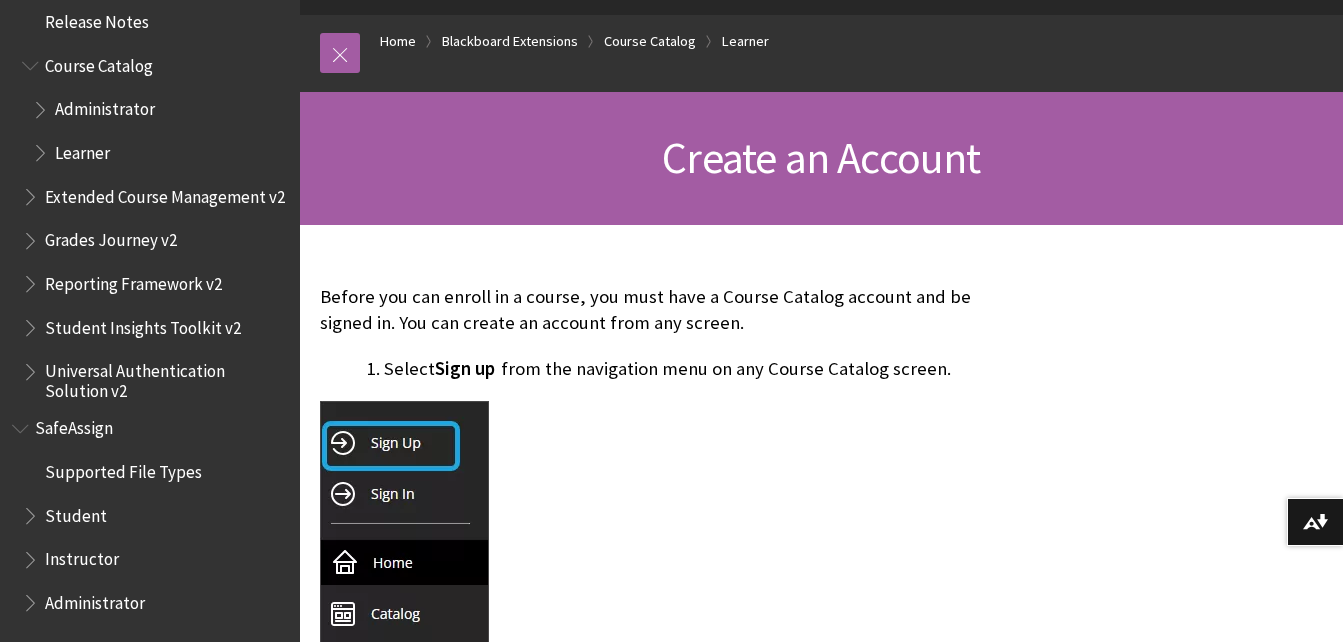 click at bounding box center [42, 148] 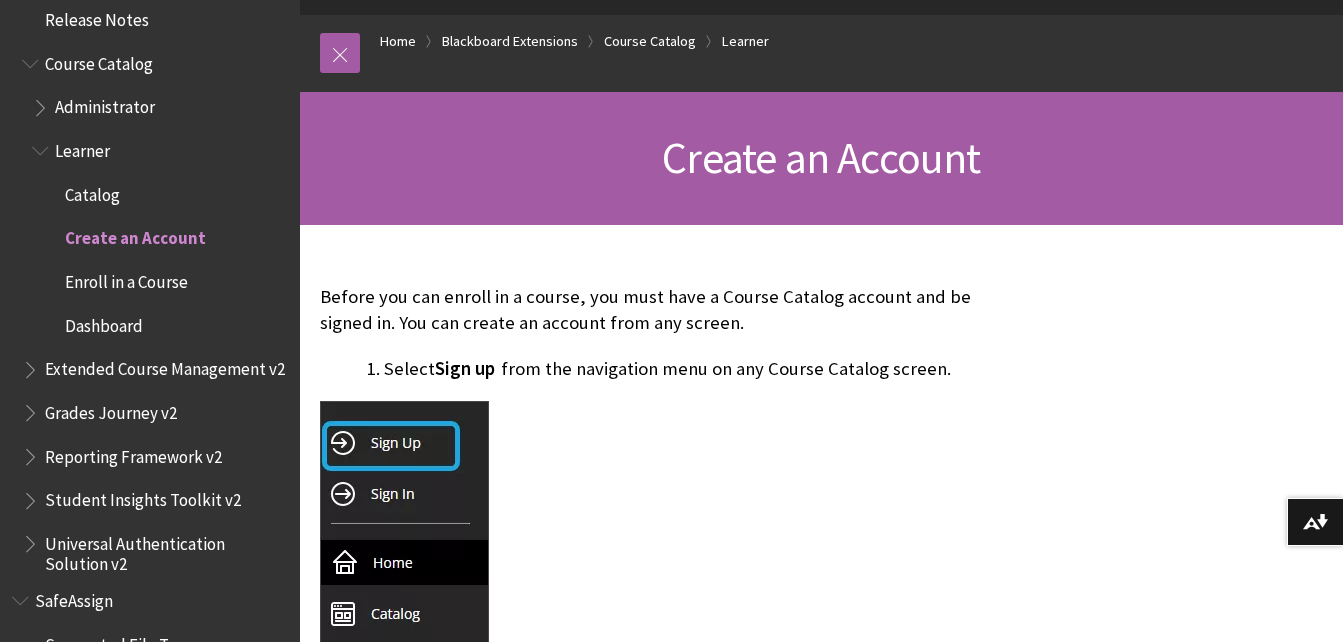 click on "Create an Account" at bounding box center [135, 235] 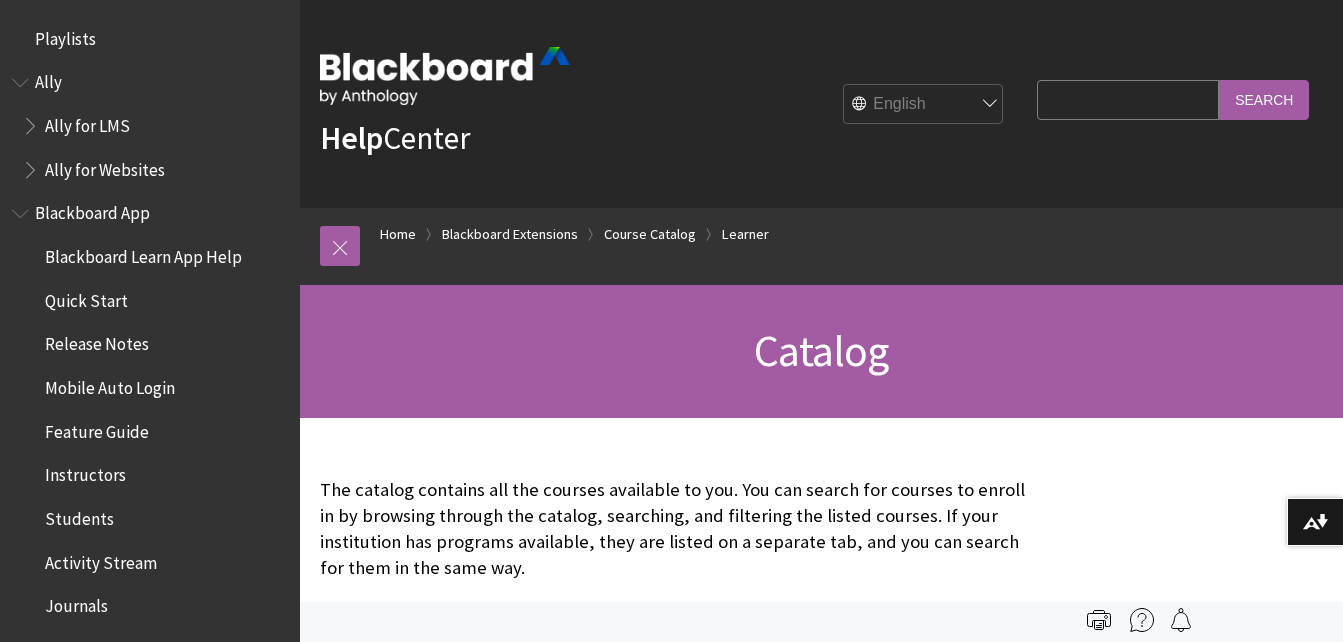 scroll, scrollTop: 0, scrollLeft: 0, axis: both 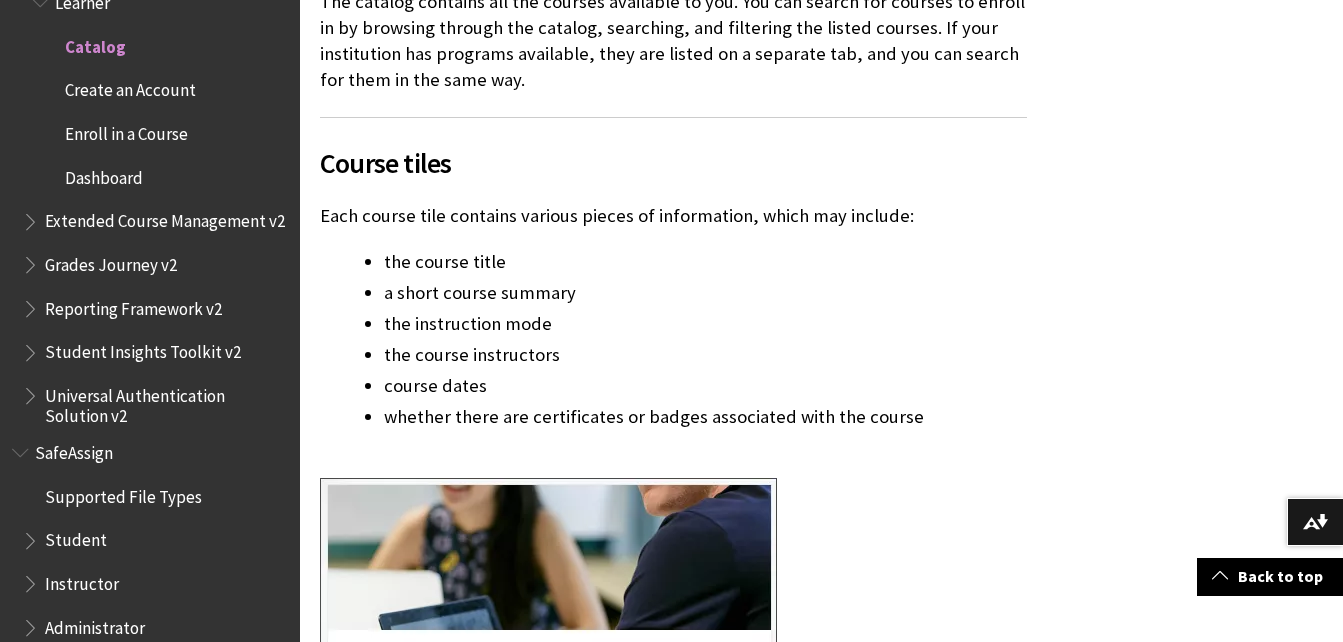 click at bounding box center (548, 646) 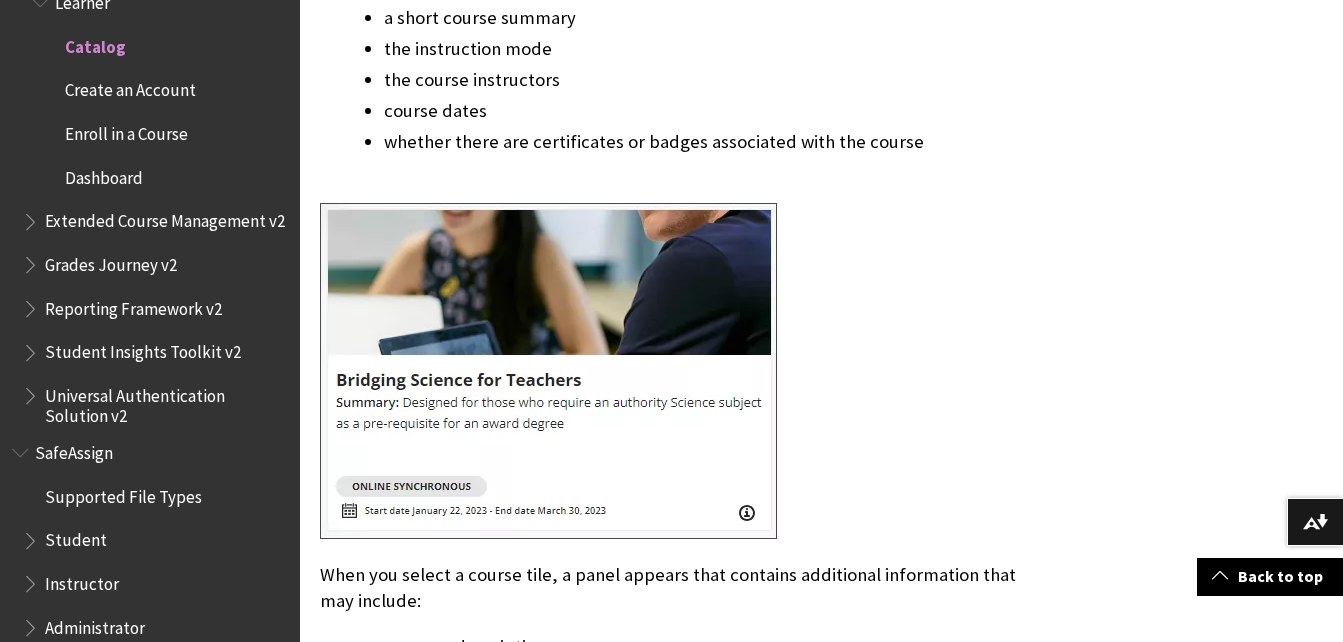 scroll, scrollTop: 779, scrollLeft: 0, axis: vertical 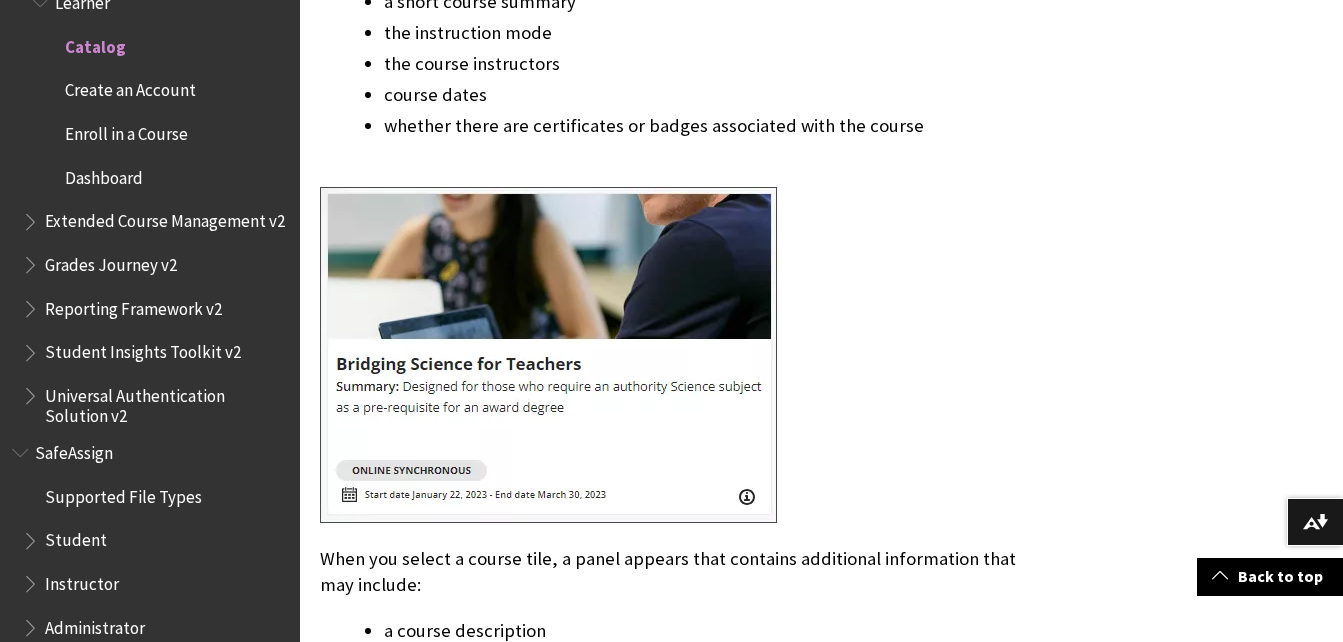 click at bounding box center (548, 355) 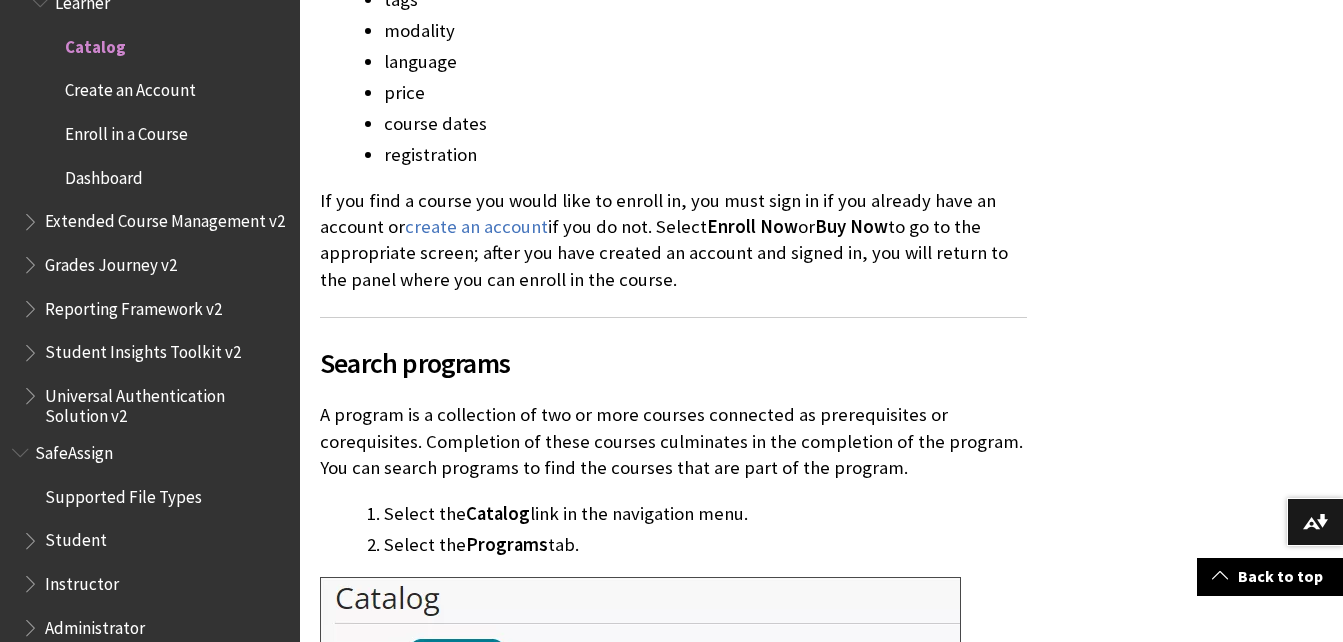 scroll, scrollTop: 3128, scrollLeft: 0, axis: vertical 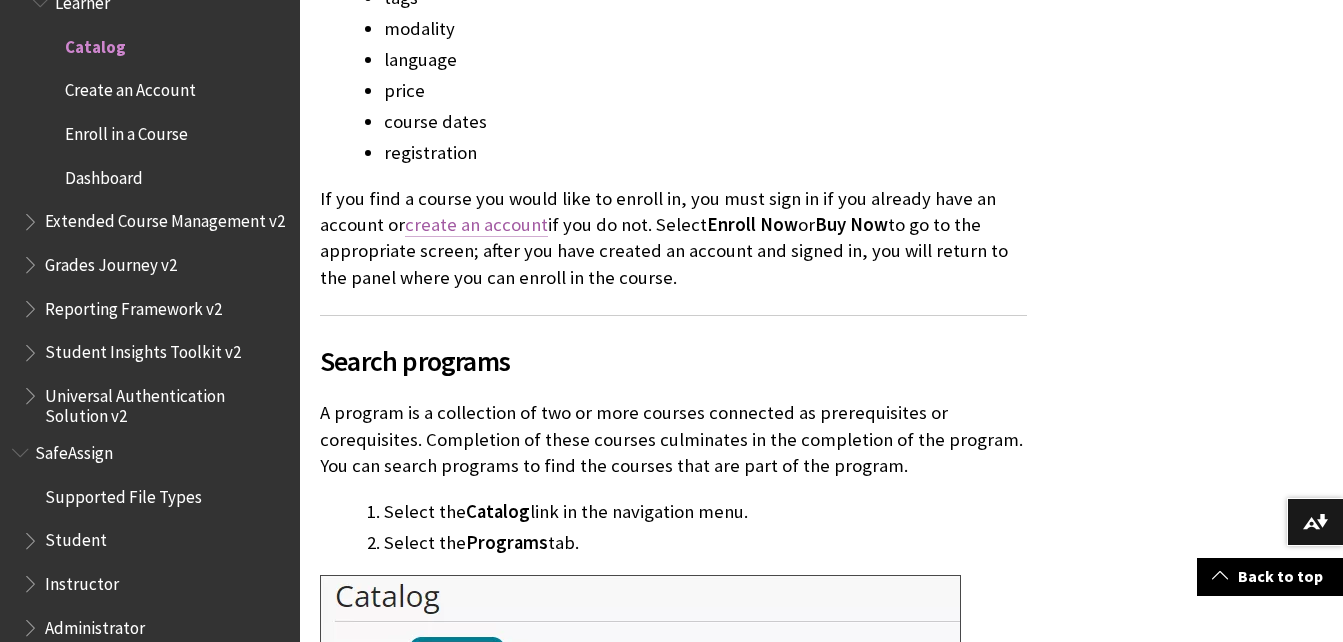 click on "create an account" at bounding box center (476, 225) 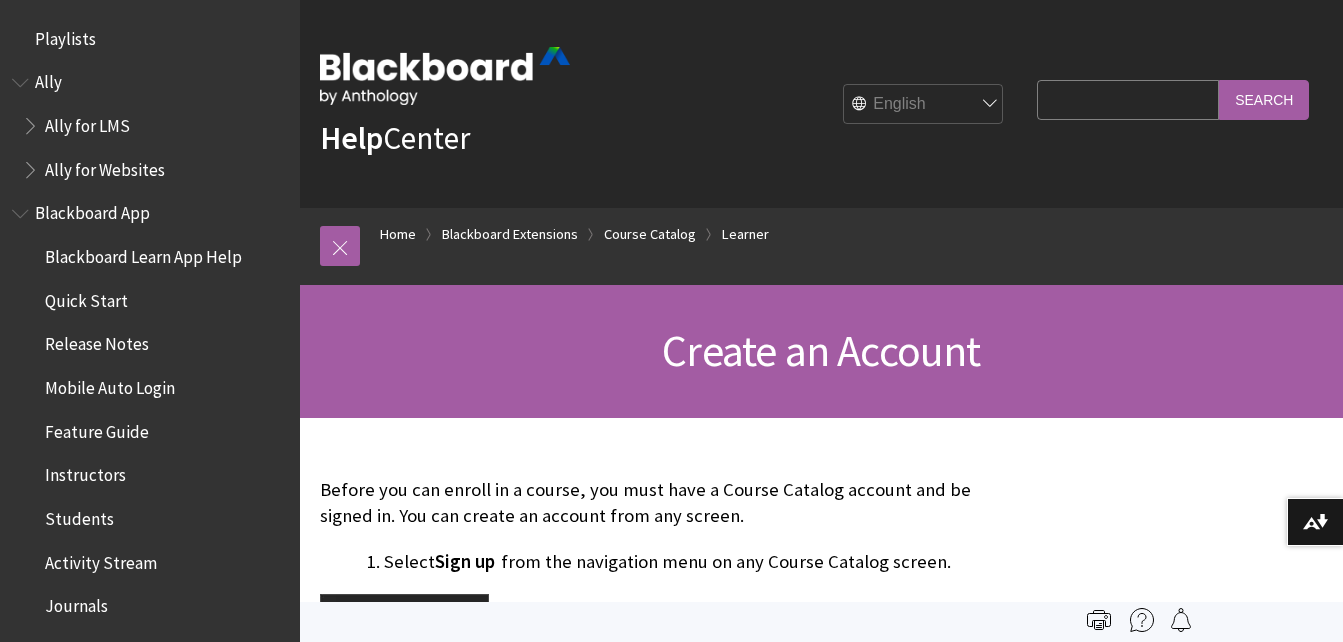 scroll, scrollTop: 0, scrollLeft: 0, axis: both 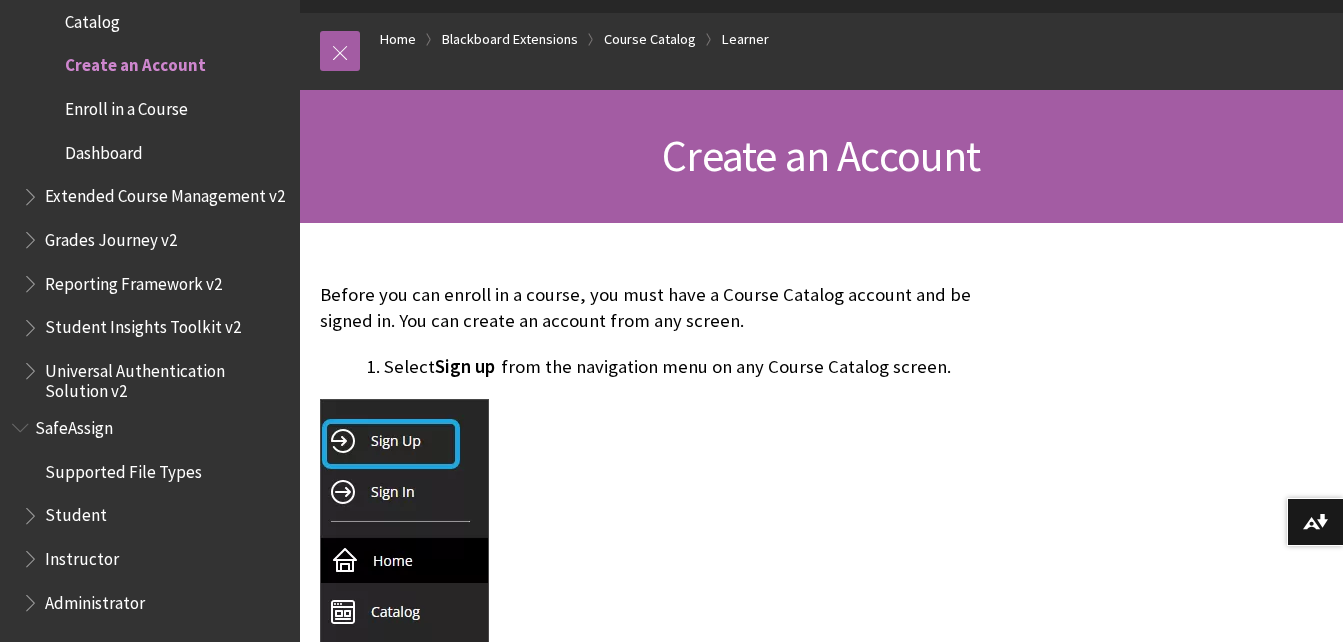 click on "Sign up" at bounding box center (465, 366) 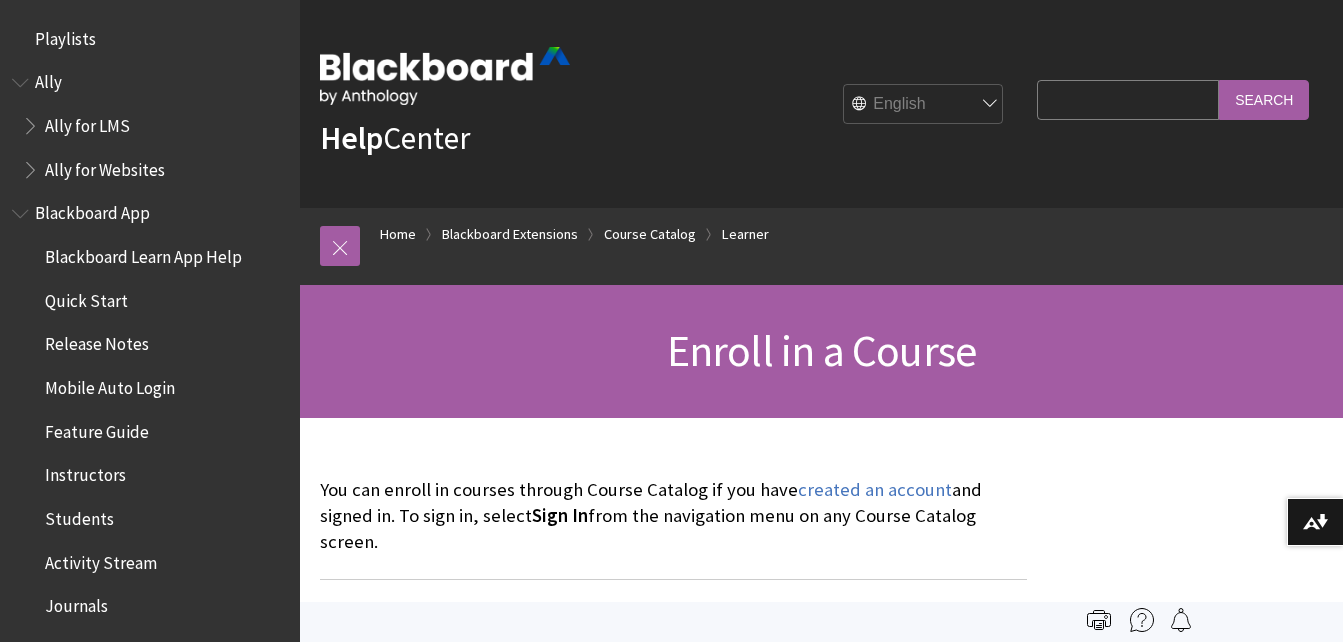 scroll, scrollTop: 0, scrollLeft: 0, axis: both 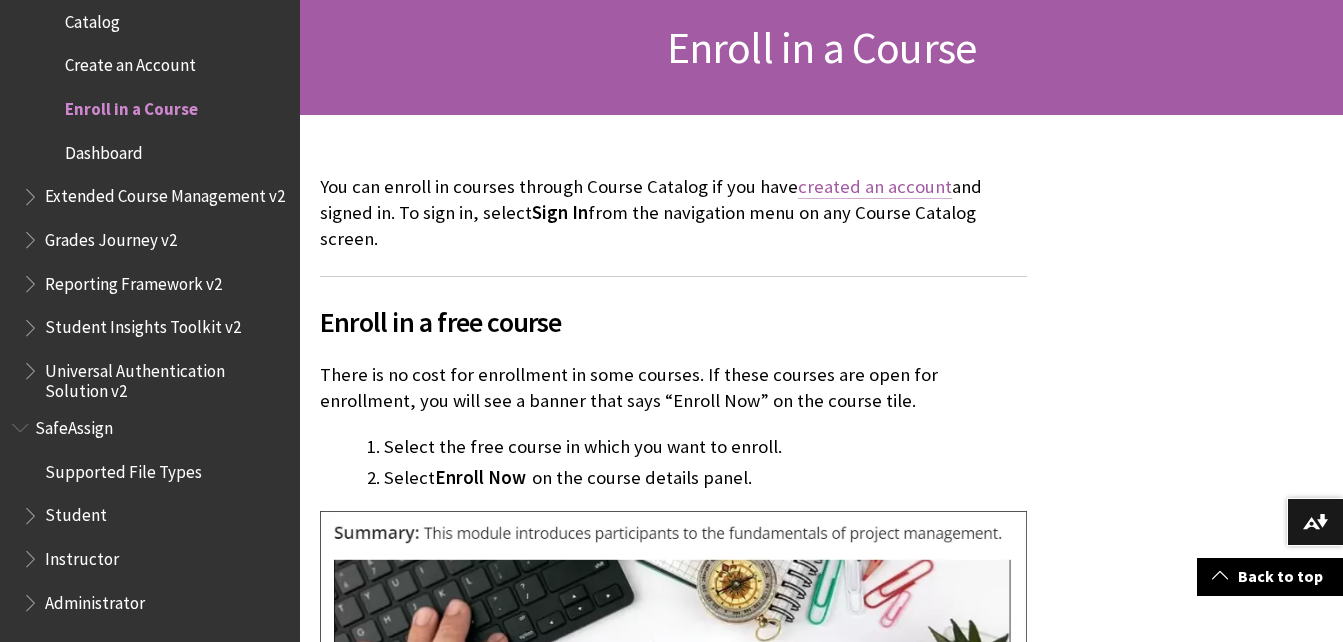 click on "created an account" at bounding box center [875, 187] 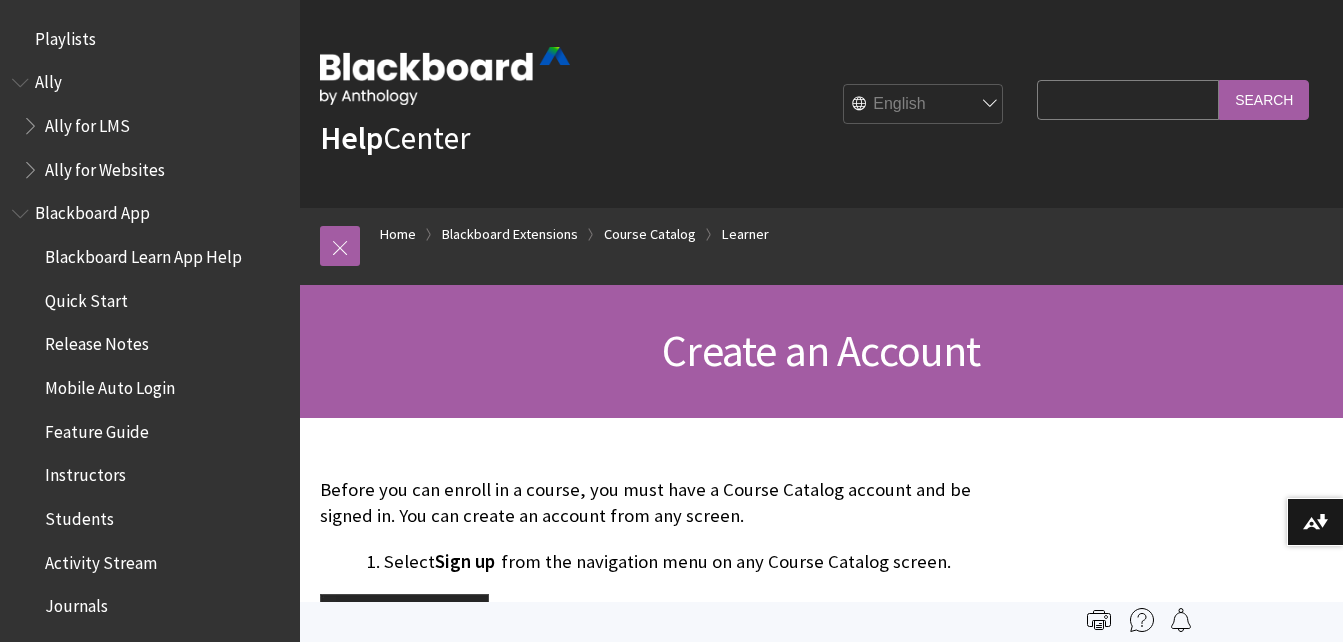 scroll, scrollTop: 0, scrollLeft: 0, axis: both 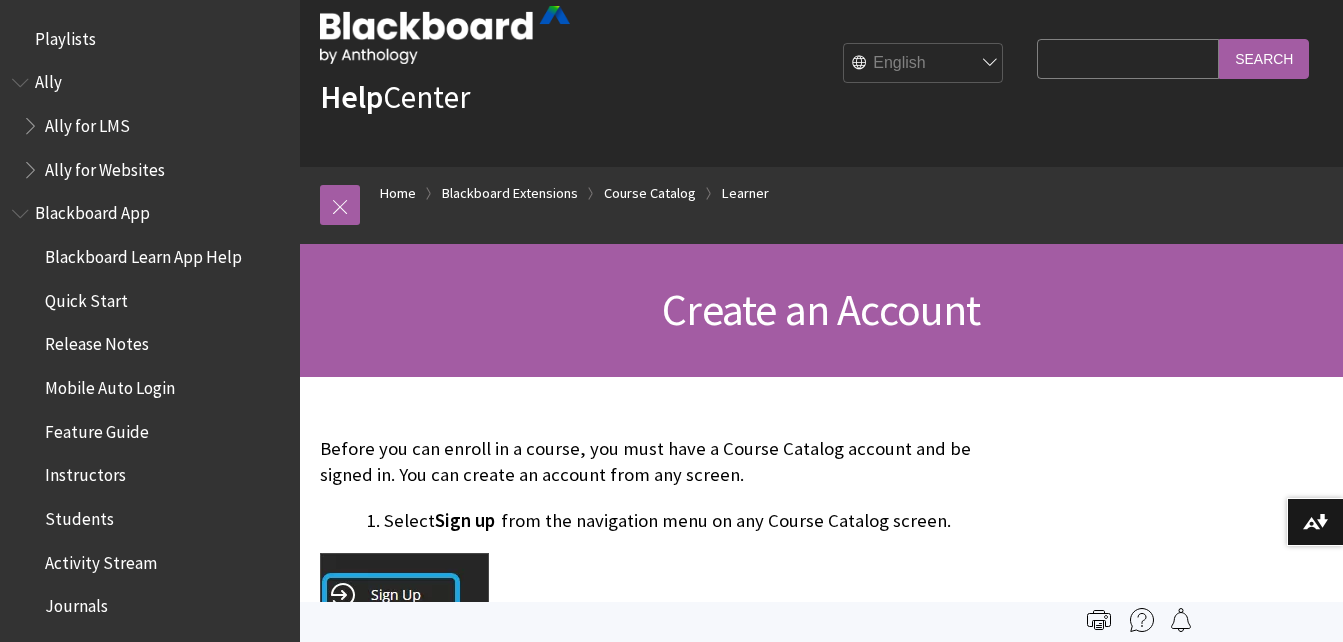 click on "Ally for Websites" at bounding box center [105, 166] 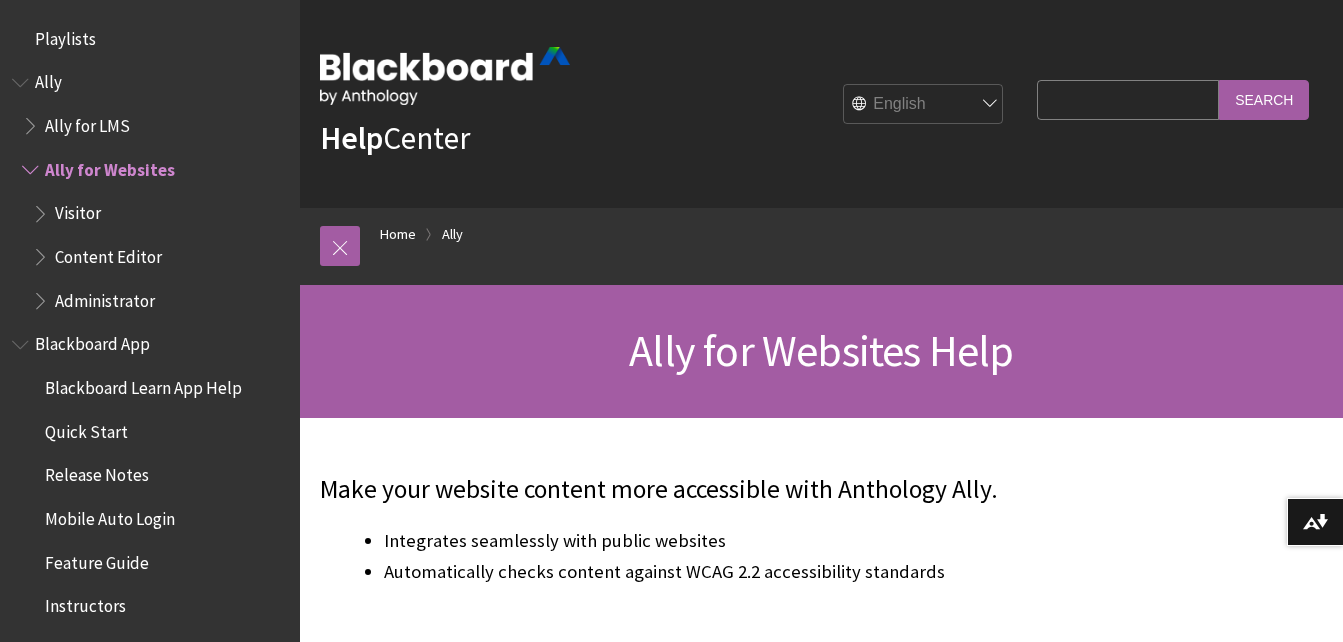 scroll, scrollTop: 0, scrollLeft: 0, axis: both 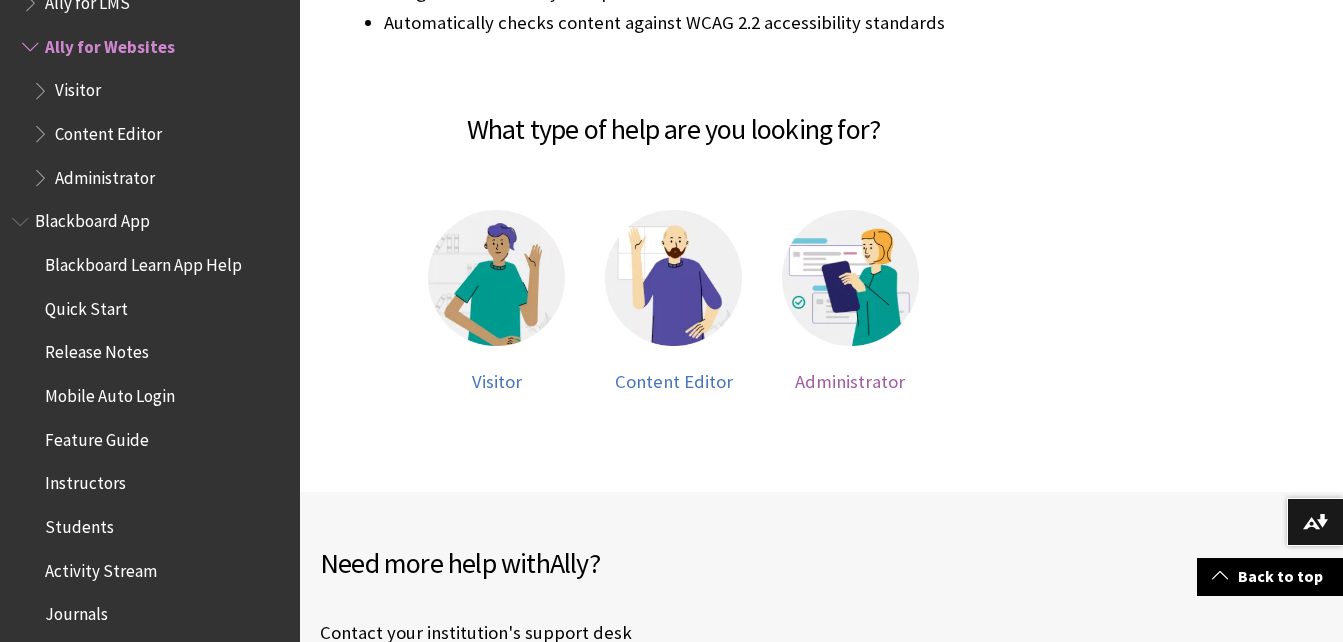 click on "Administrator" at bounding box center [850, 381] 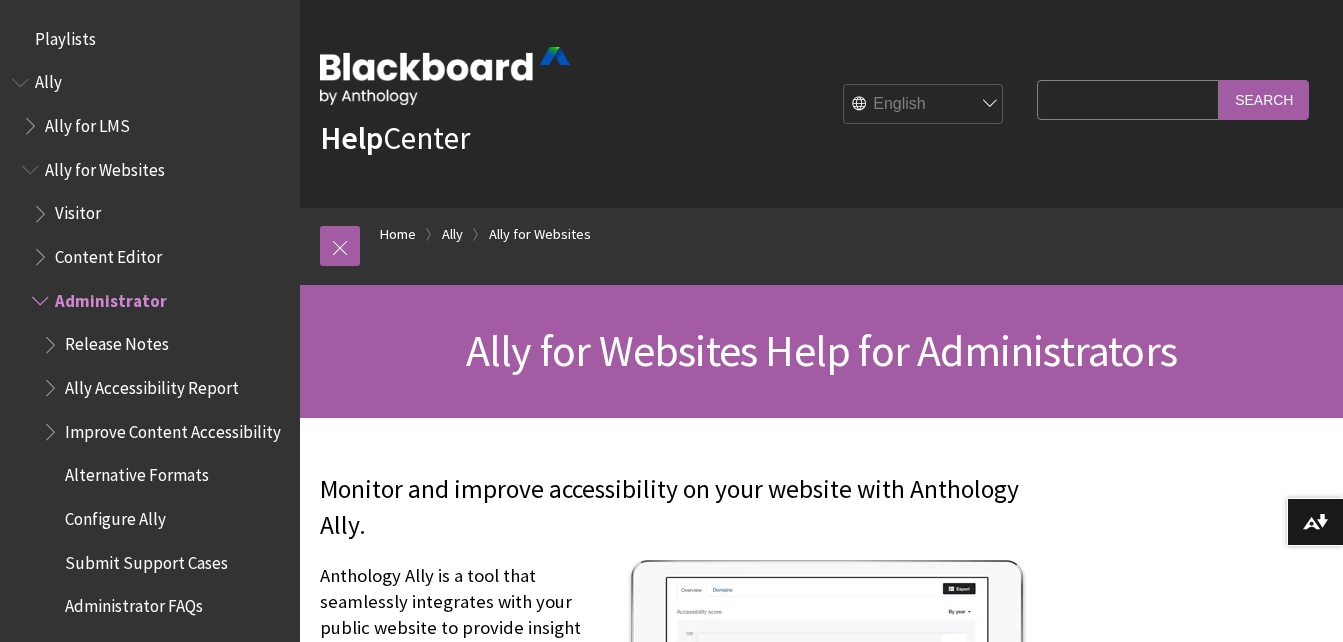 scroll, scrollTop: 0, scrollLeft: 0, axis: both 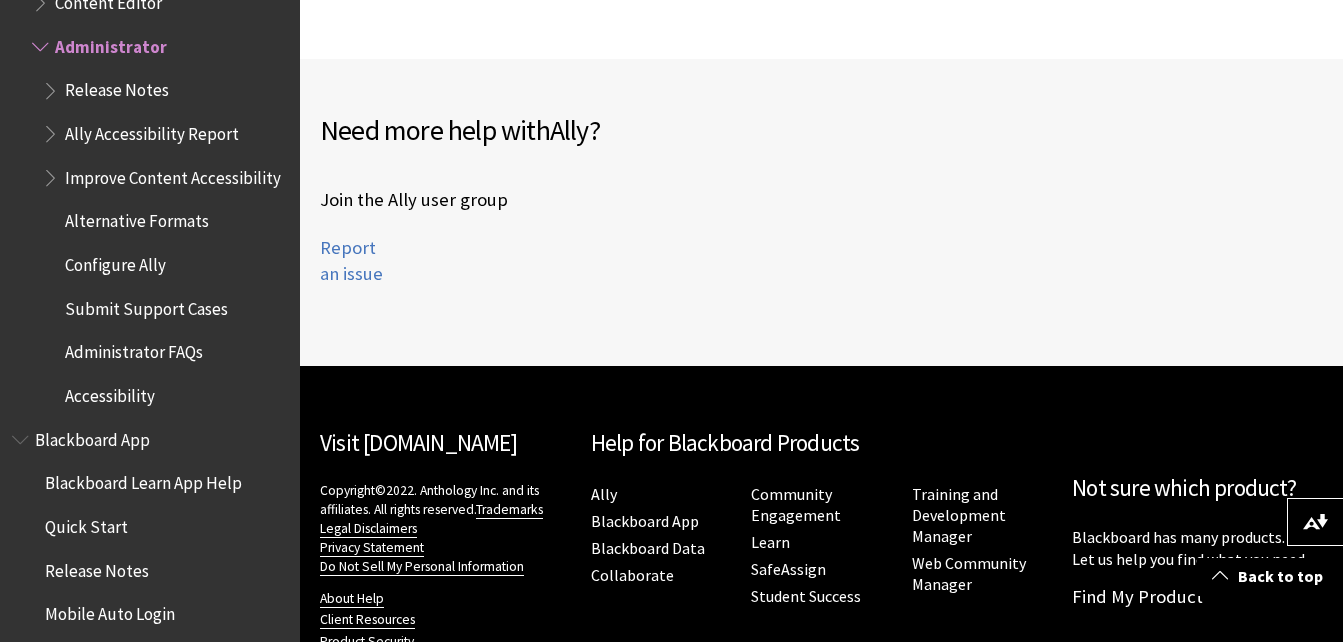 click on "Join the Ally user group" at bounding box center [414, 200] 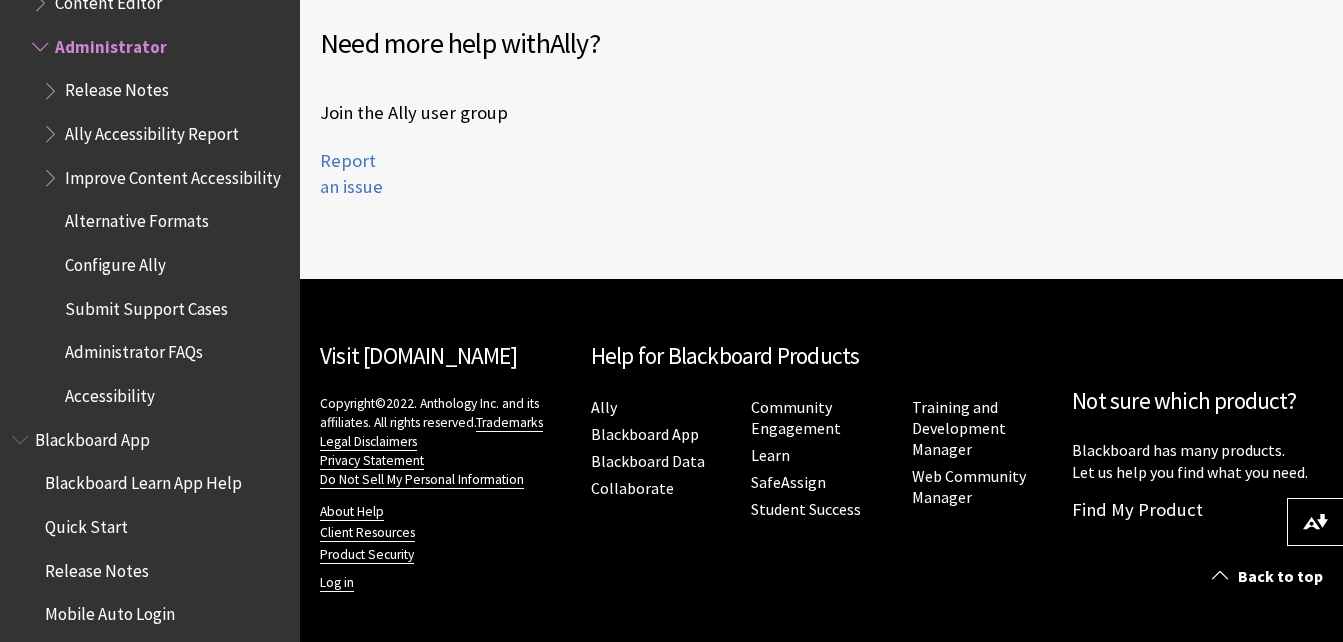 scroll, scrollTop: 1478, scrollLeft: 0, axis: vertical 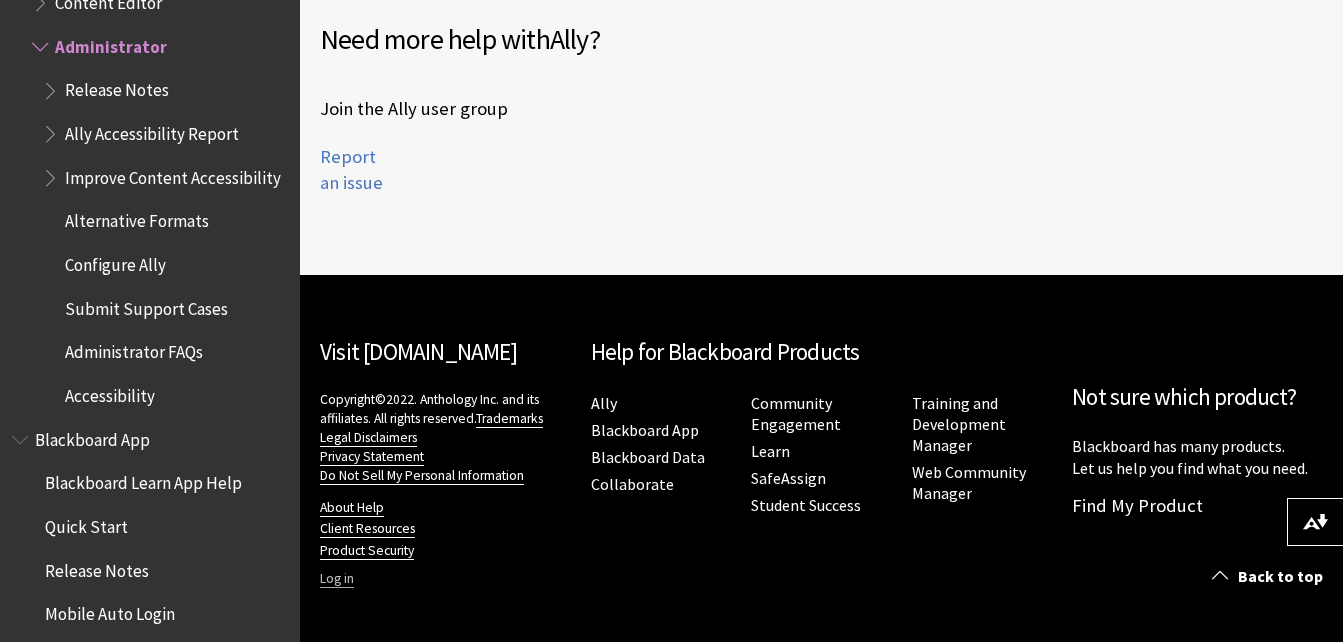 click on "Log in" at bounding box center [337, 579] 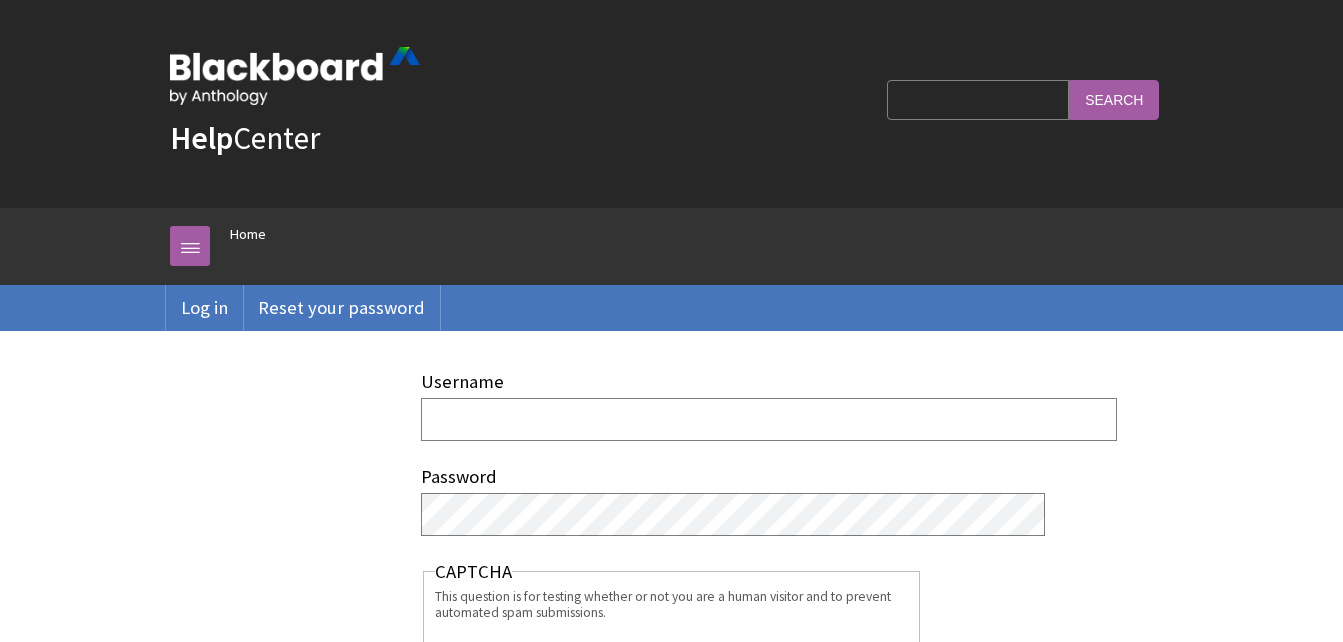 scroll, scrollTop: 0, scrollLeft: 0, axis: both 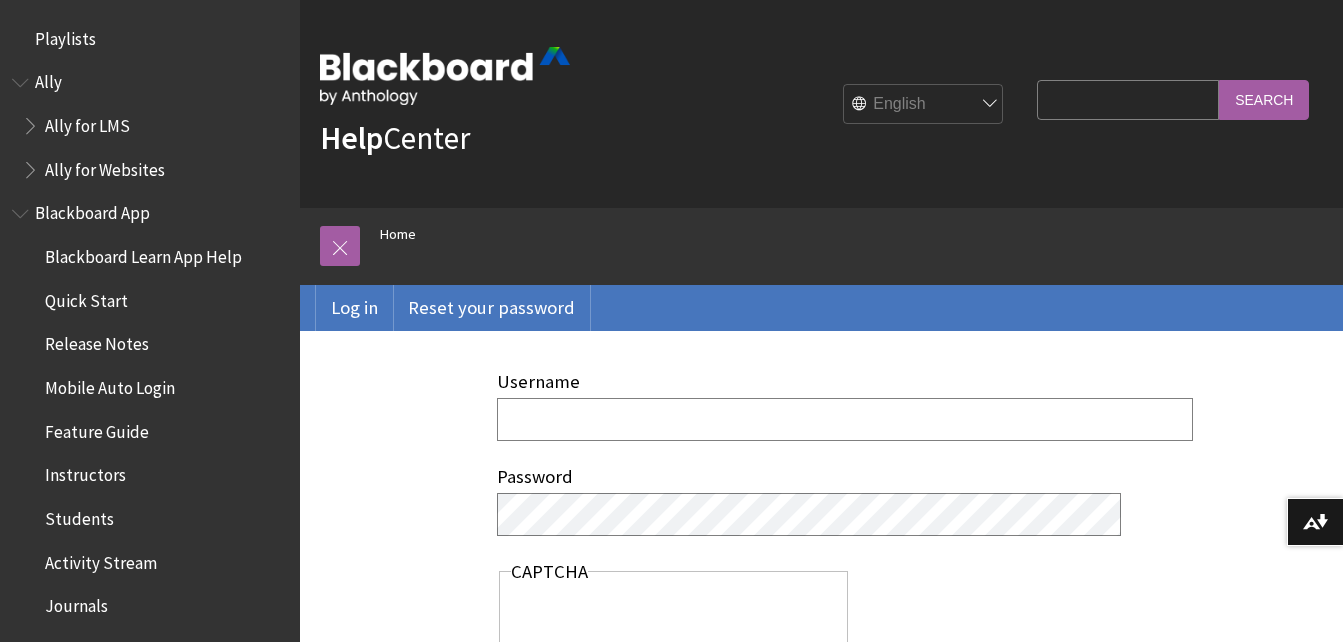 click on "Search Query" at bounding box center (1128, 99) 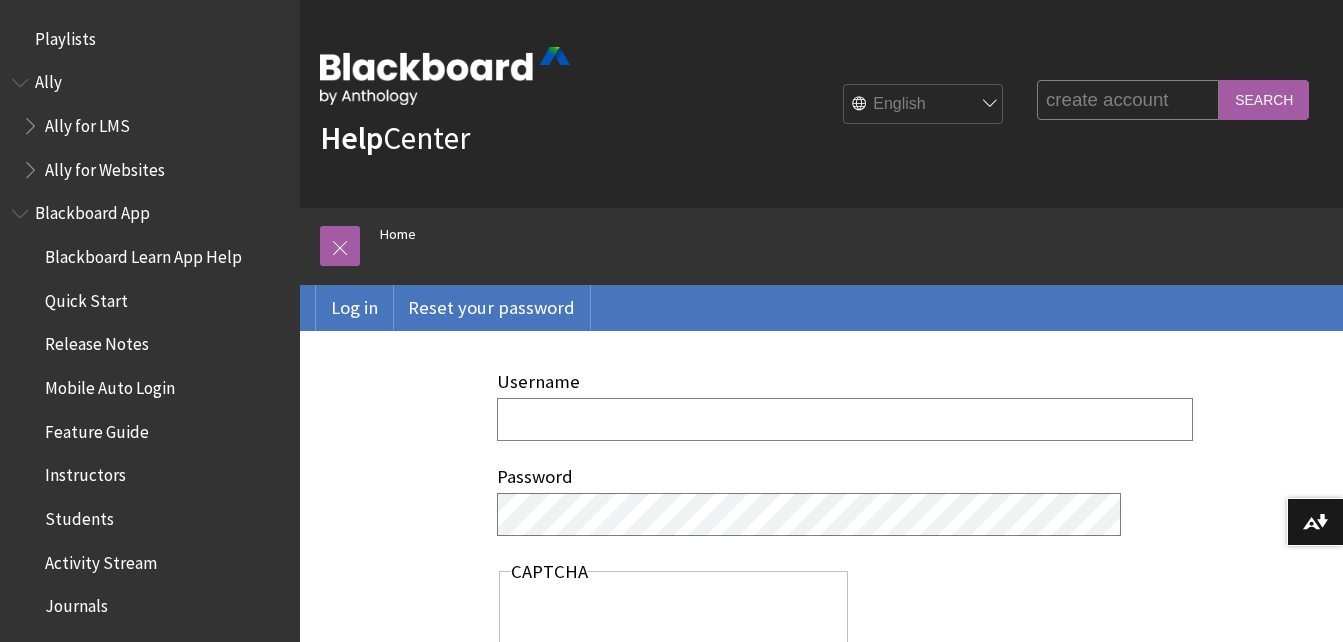 type on "create account" 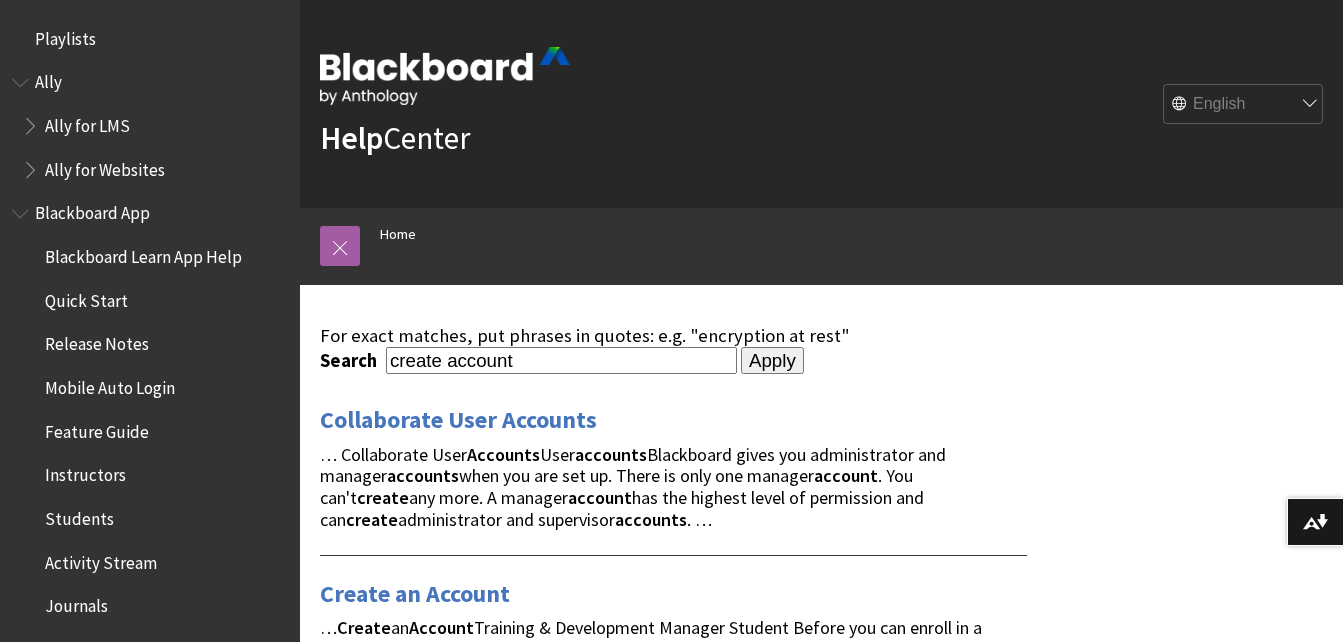 scroll, scrollTop: 0, scrollLeft: 0, axis: both 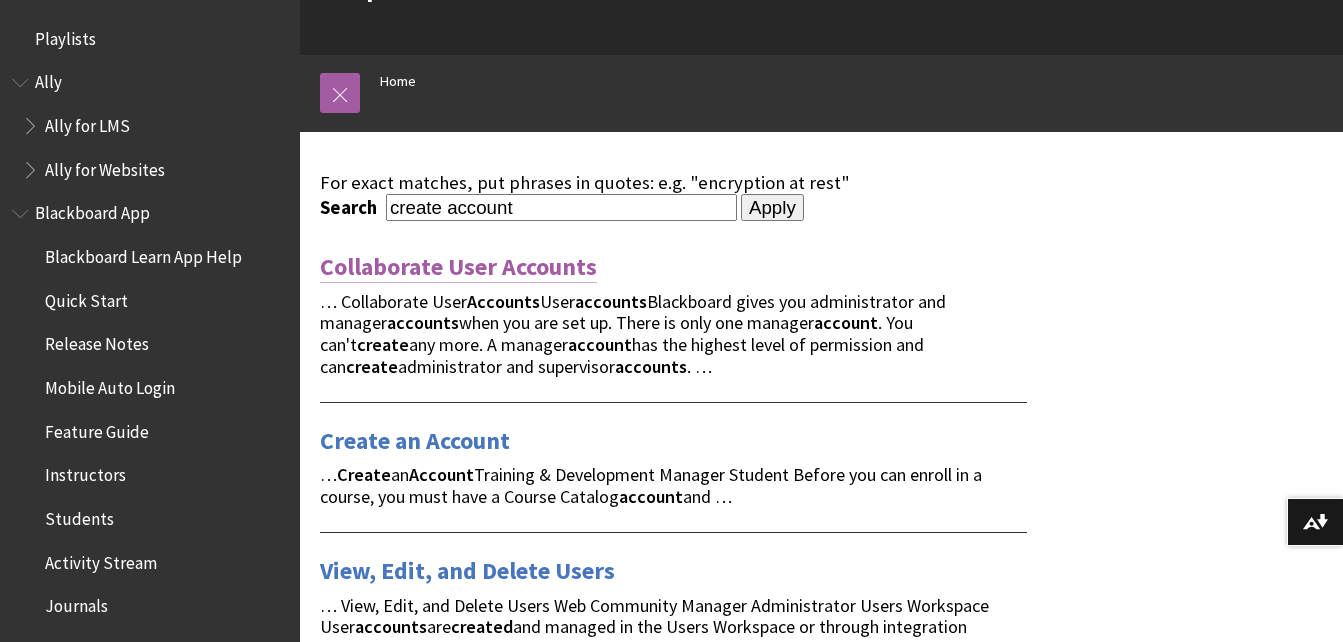 click on "Collaborate User Accounts" at bounding box center (458, 267) 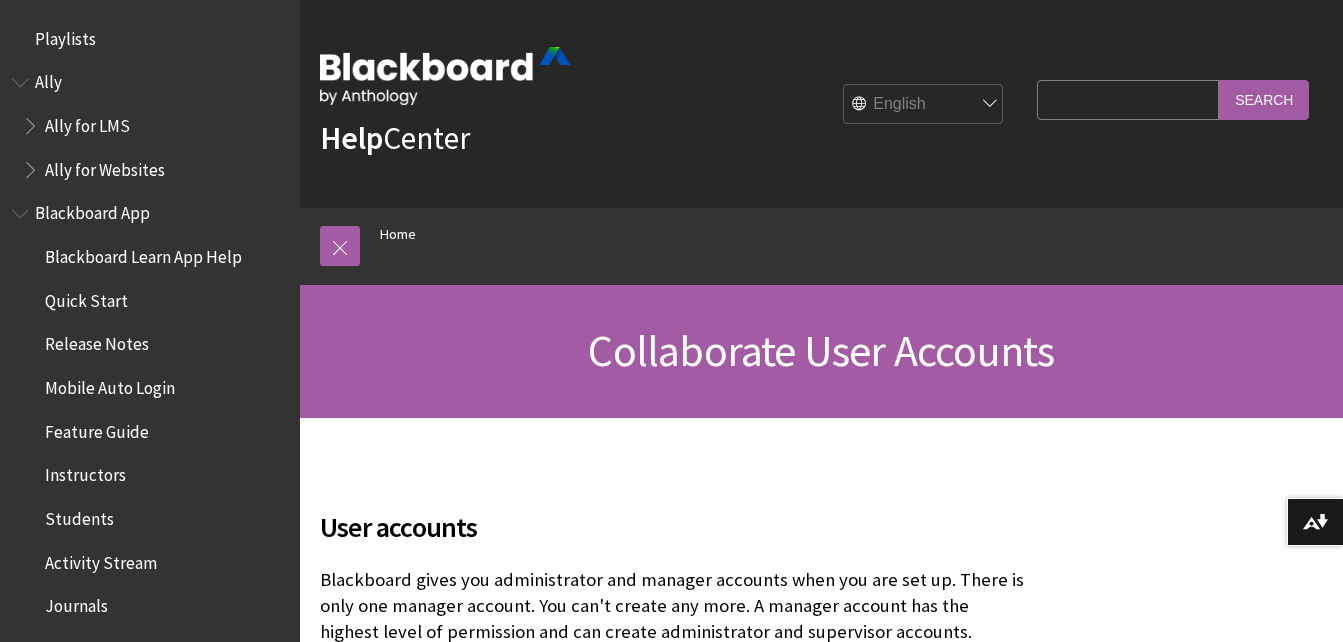 scroll, scrollTop: 0, scrollLeft: 0, axis: both 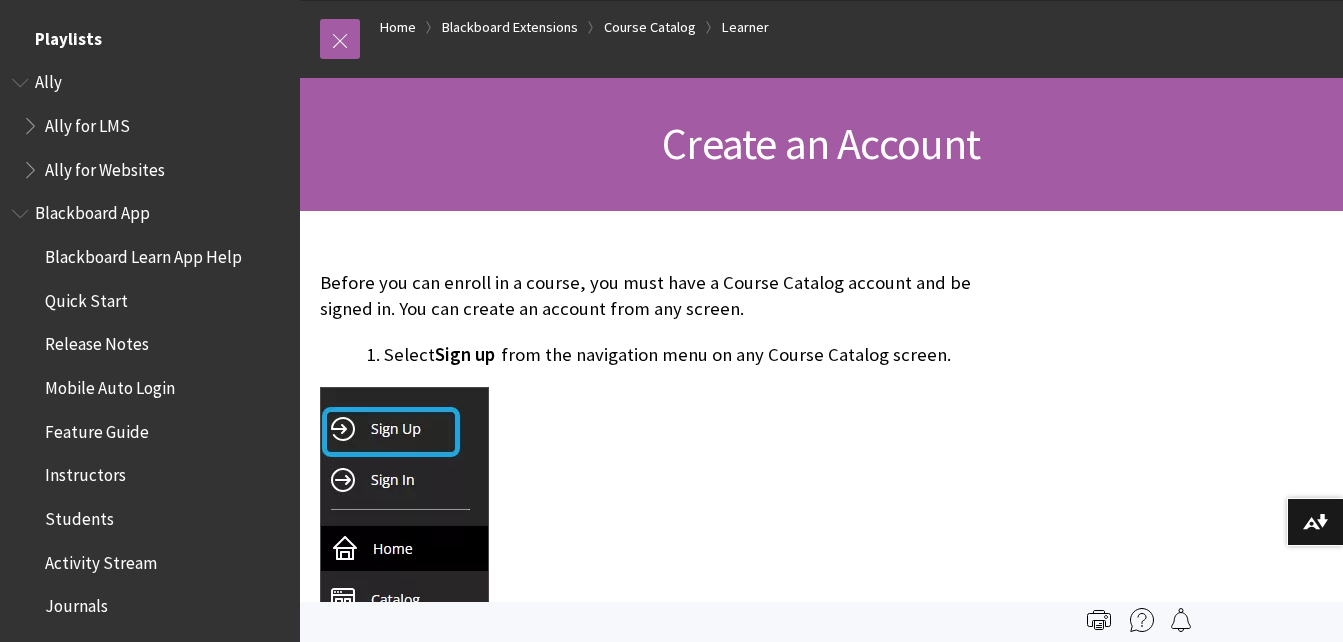 click on "Playlists" at bounding box center [68, 35] 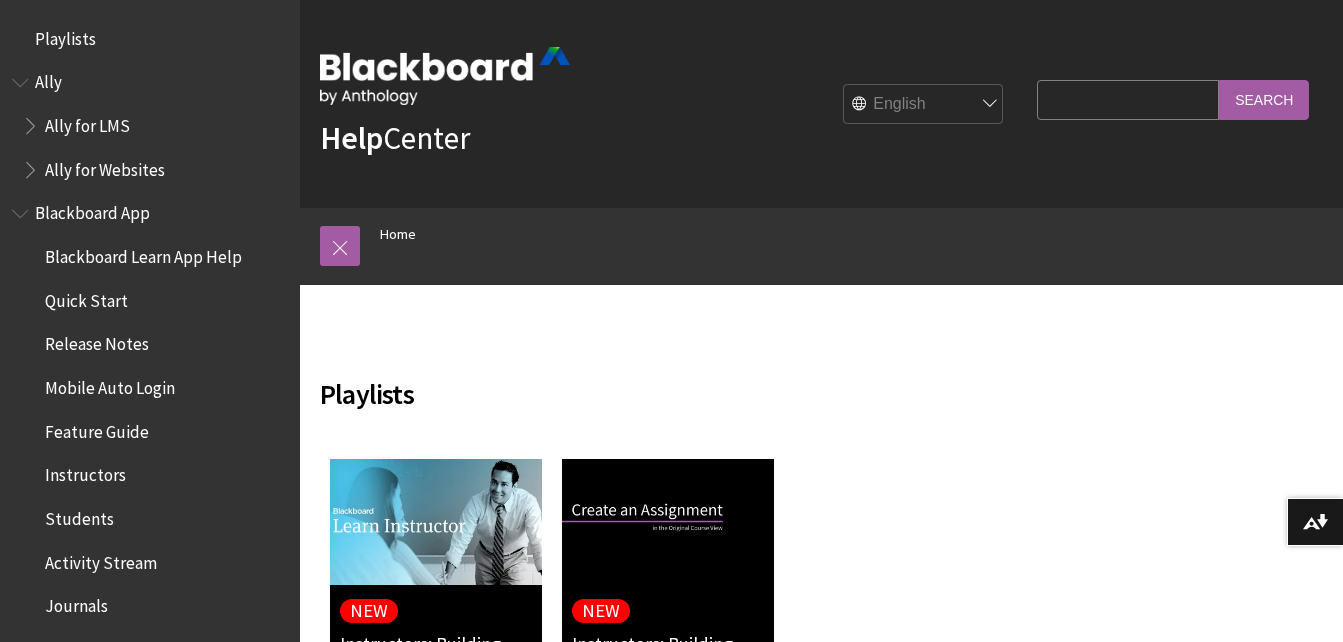 scroll, scrollTop: 0, scrollLeft: 0, axis: both 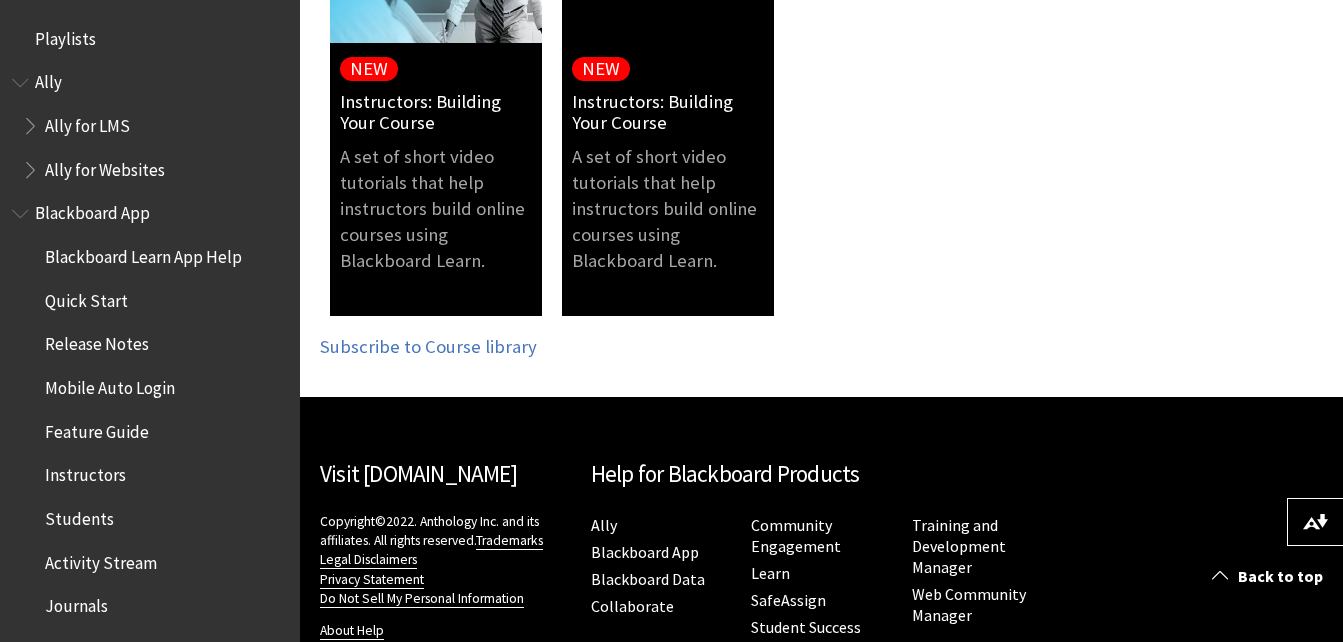 click on "Ally for Websites" at bounding box center [105, 166] 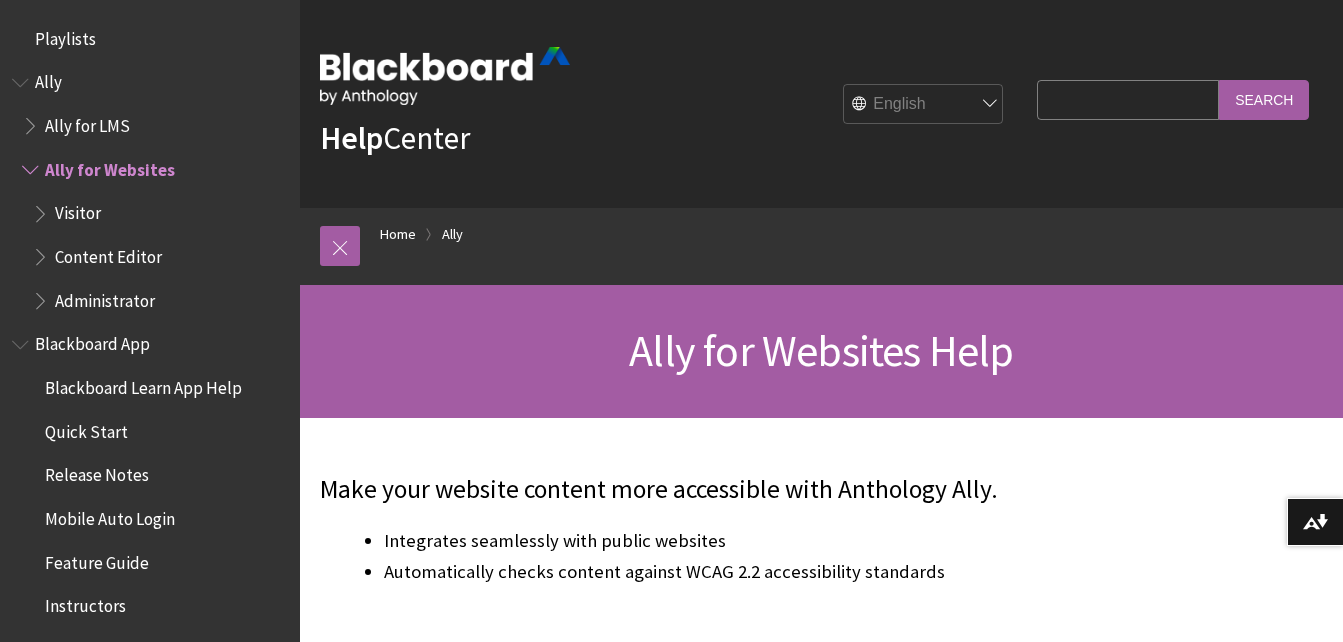 scroll, scrollTop: 0, scrollLeft: 0, axis: both 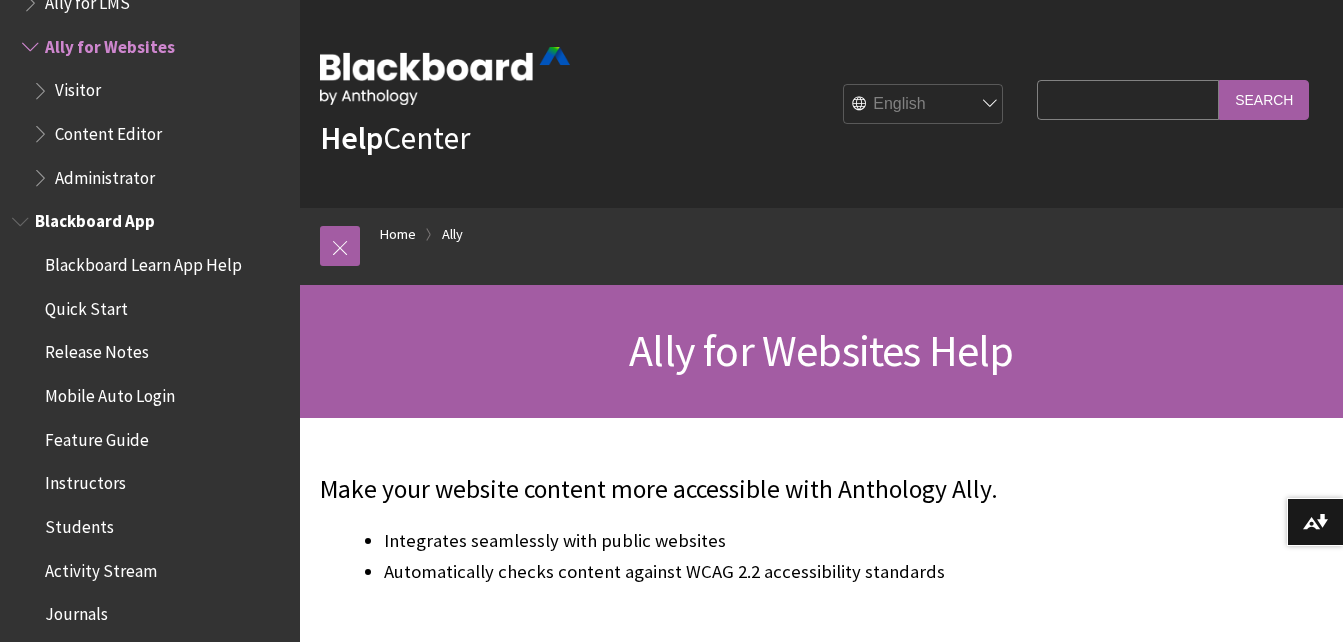 click on "Students" at bounding box center (79, 523) 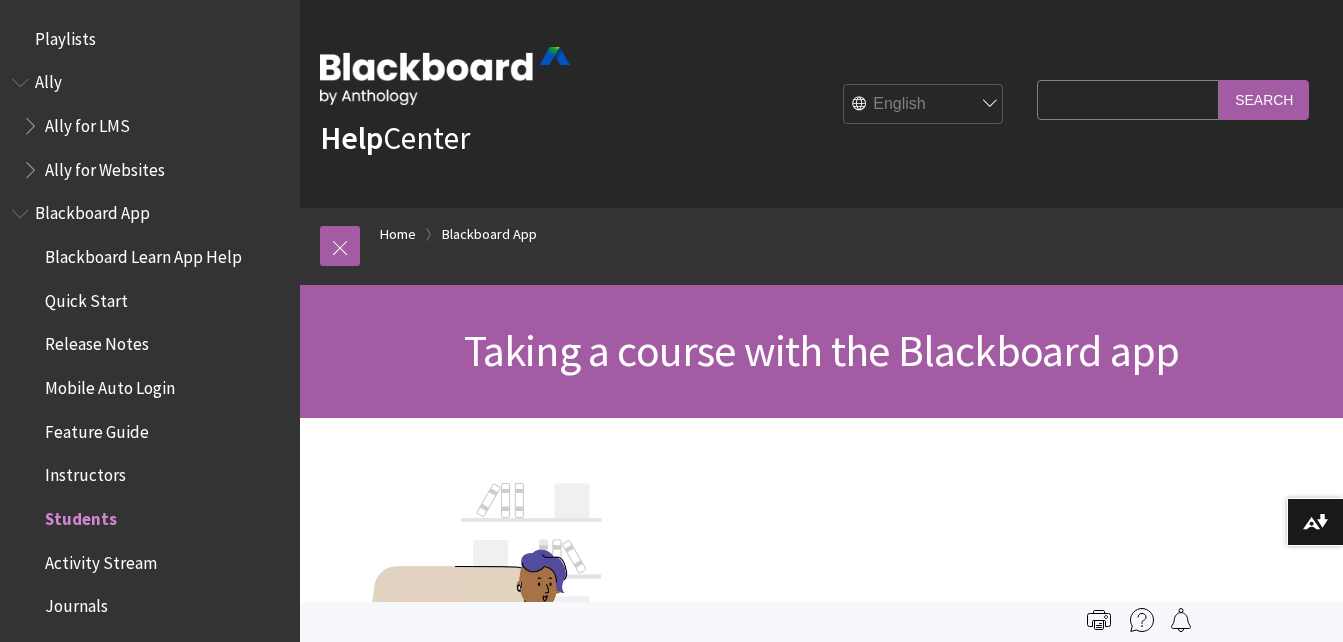 scroll, scrollTop: 0, scrollLeft: 0, axis: both 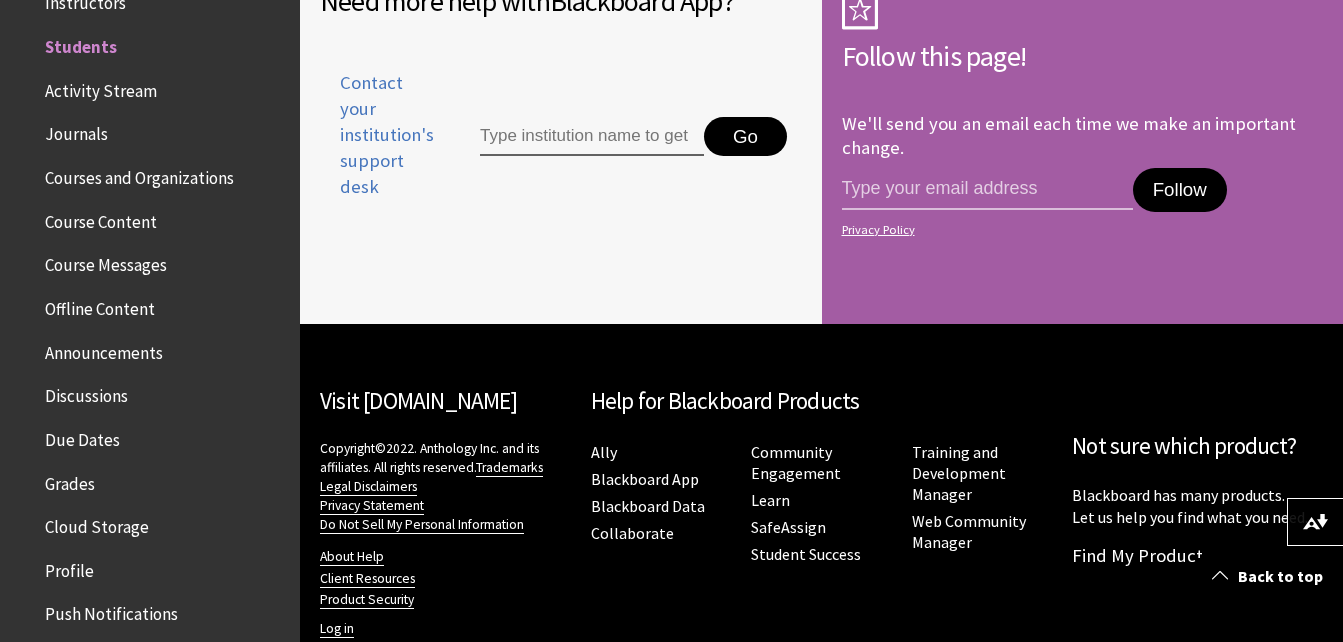 click on "Profile" at bounding box center (155, 571) 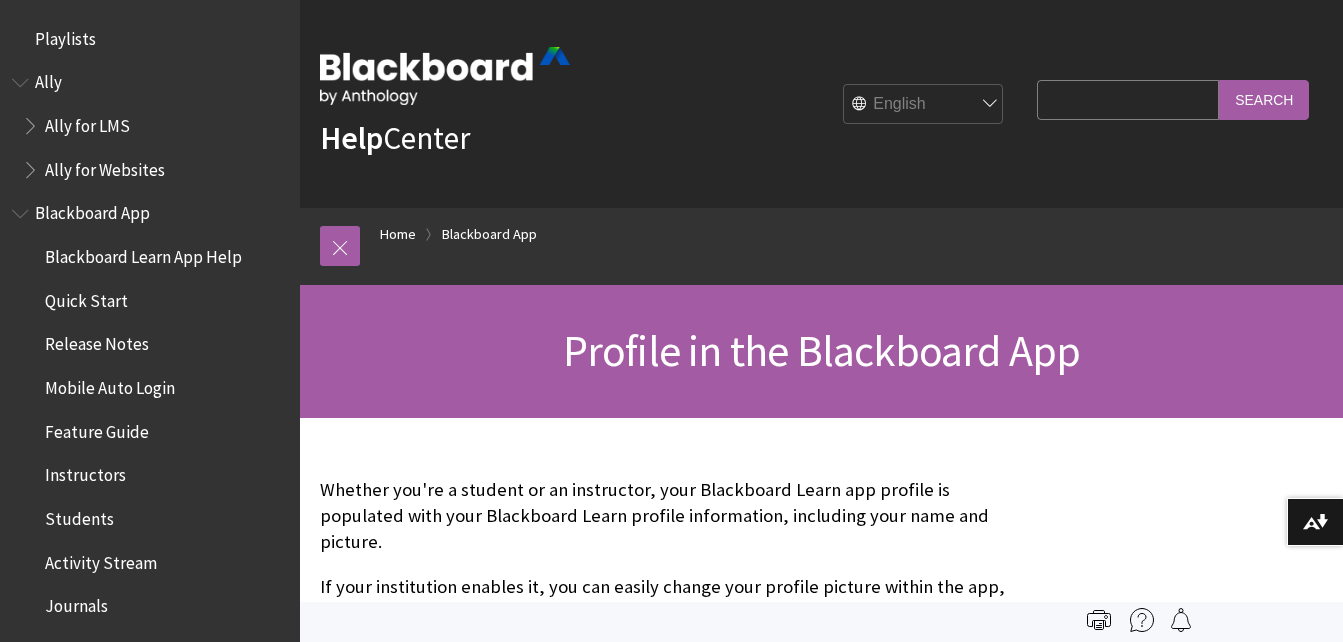 scroll, scrollTop: 0, scrollLeft: 0, axis: both 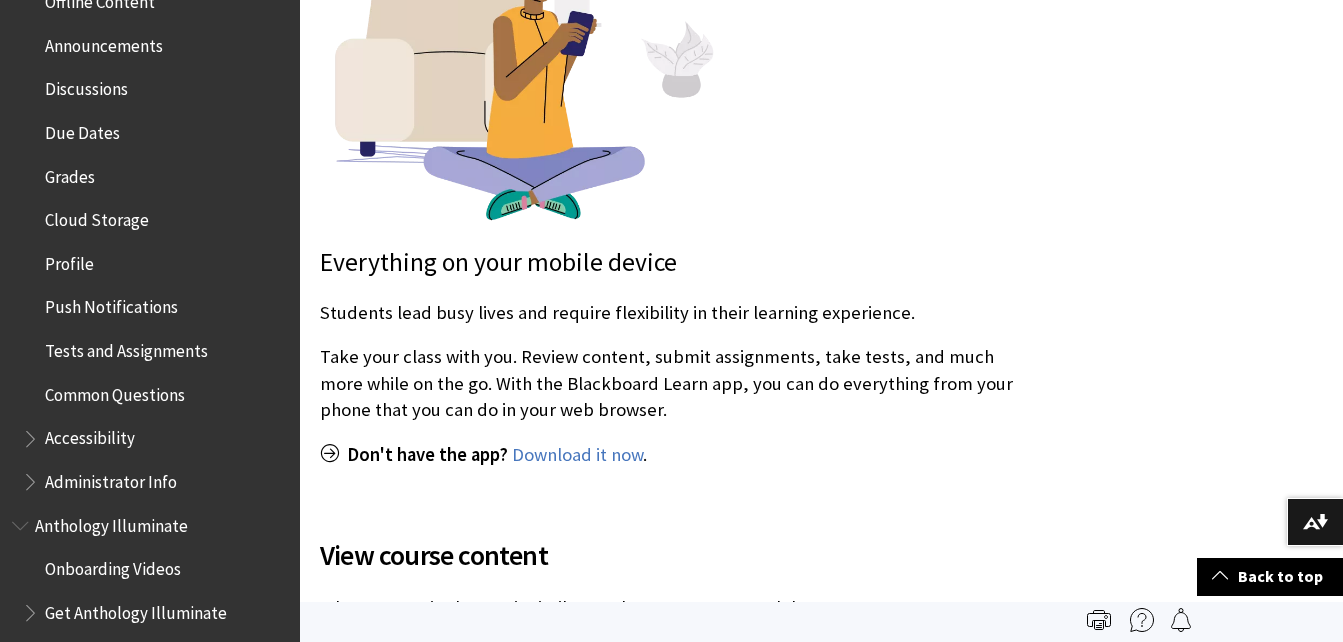 click on "Common Questions" at bounding box center [115, 391] 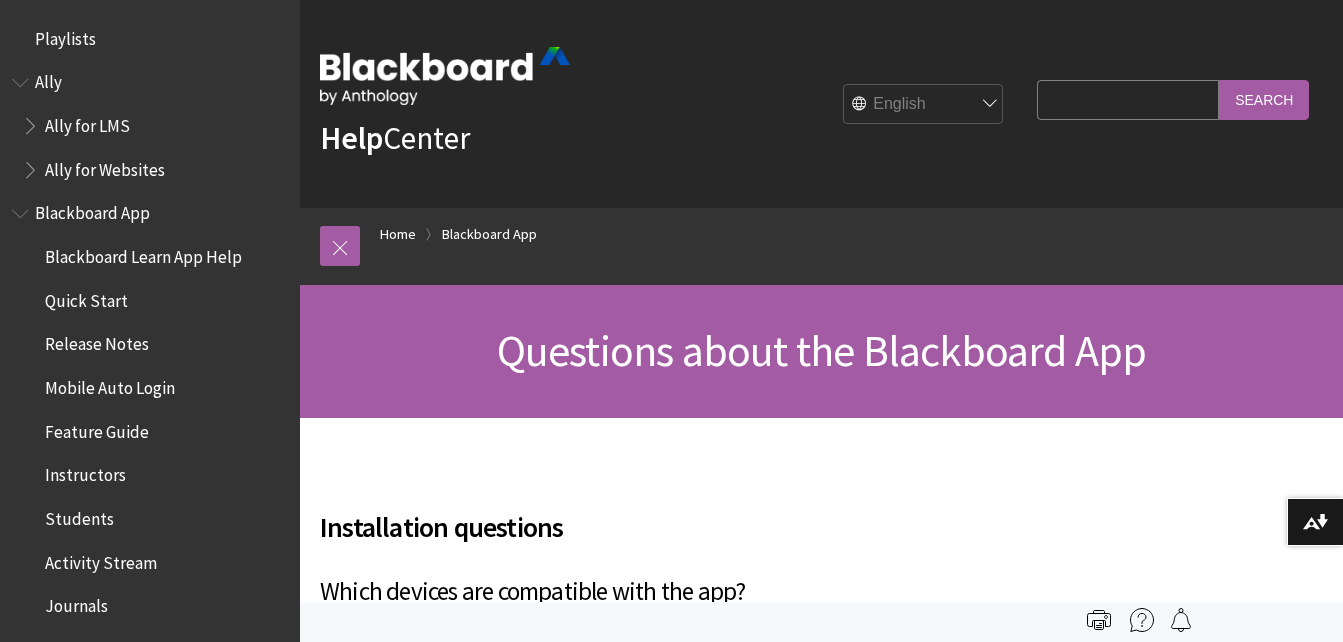 scroll, scrollTop: 0, scrollLeft: 0, axis: both 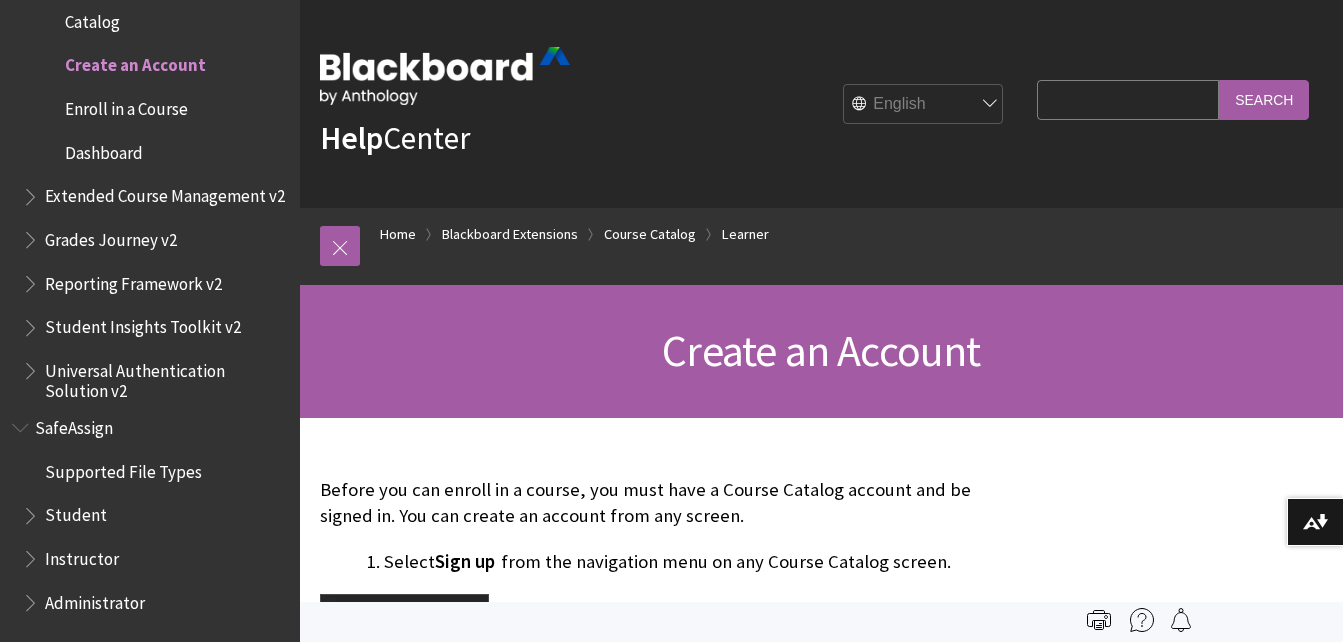 click on "Help  Center
English عربية Català Cymraeg Deutsch Español Suomi Français עברית Italiano 日本語 한국어 Nederlands Norsk (Bokmål) Português, Brasil Русский Svenska Türkçe 简体中文 Français Canadien
Search Query
Search" at bounding box center (821, 104) 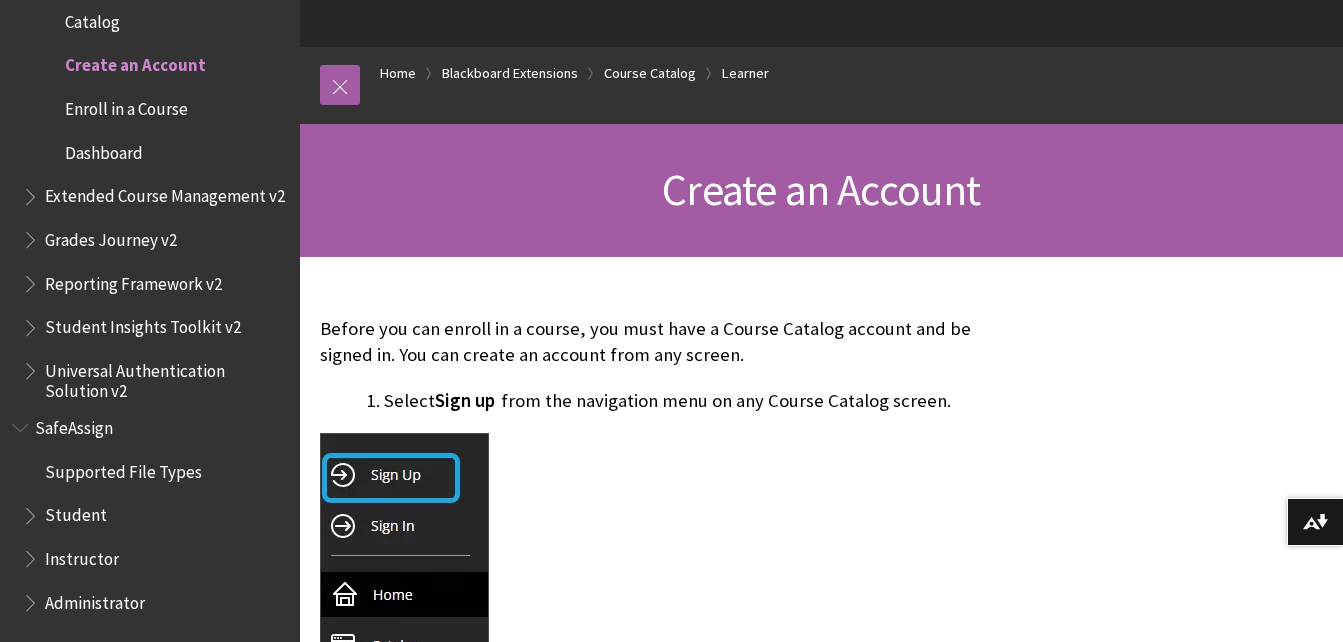 scroll, scrollTop: 163, scrollLeft: 0, axis: vertical 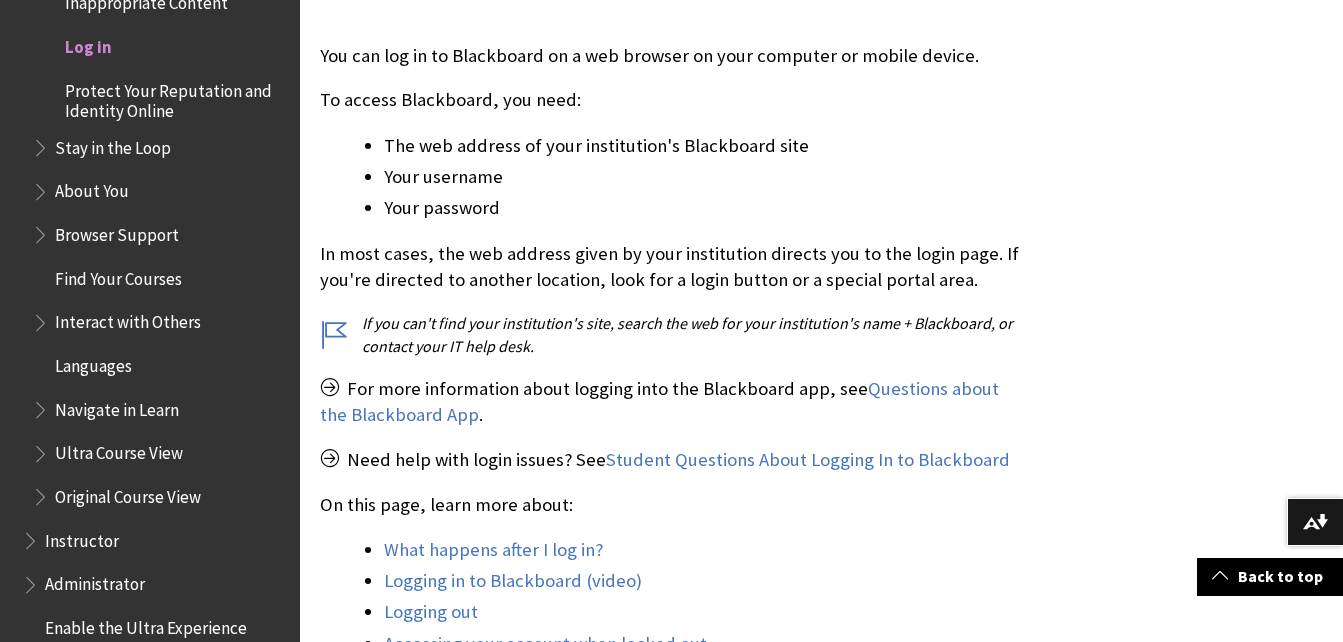 click on "You can log in to Blackboard on a web browser on your computer or mobile device. To access Blackboard, you need: The web address of your institution's Blackboard site Your username Your password In most cases, the web address given by your institution directs you to the login page. If you're directed to another location, look for a login button or a special portal area. If you can't find your institution's site, search the web for your institution's name + Blackboard, or contact your IT help desk. For more information about logging into the Blackboard app, see  Questions about the Blackboard App . Need help with login issues? See  Student Questions About Logging In to Blackboard On this page, learn more about: What happens after I log in? Logging in to Blackboard (video) Logging out Accessing your account when locked out Understanding session control Accessing your institution's Blackboard site create a profile ." at bounding box center (673, 2565) 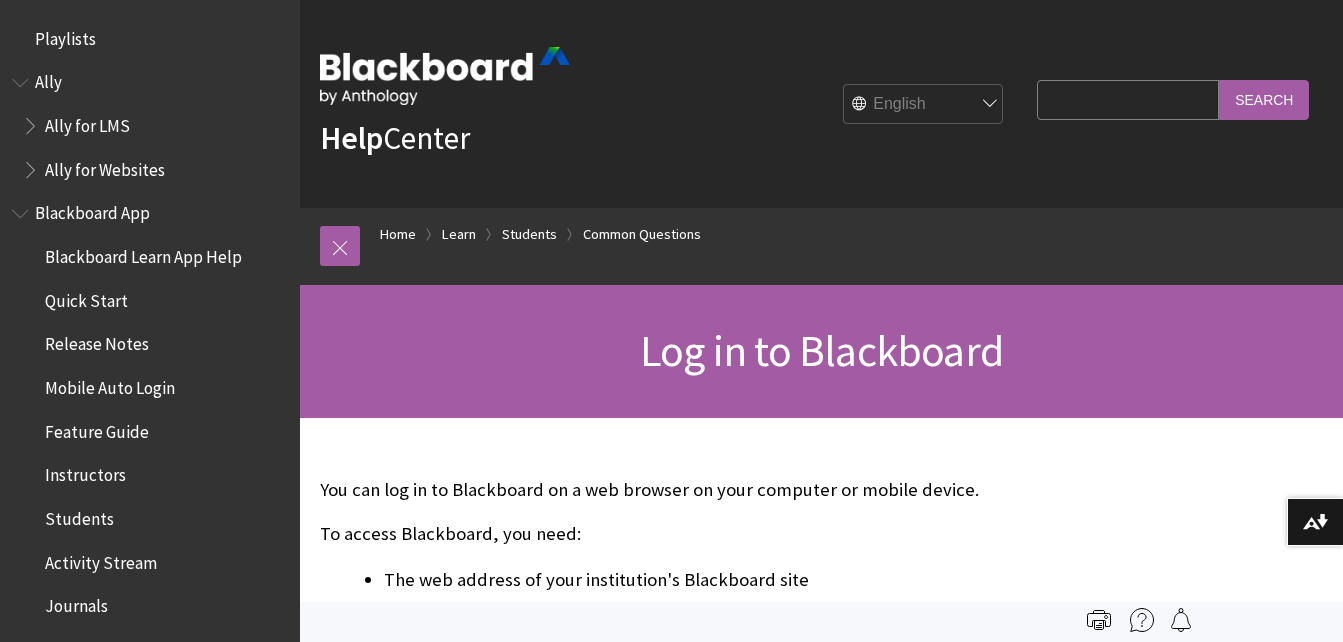 scroll, scrollTop: 0, scrollLeft: 0, axis: both 